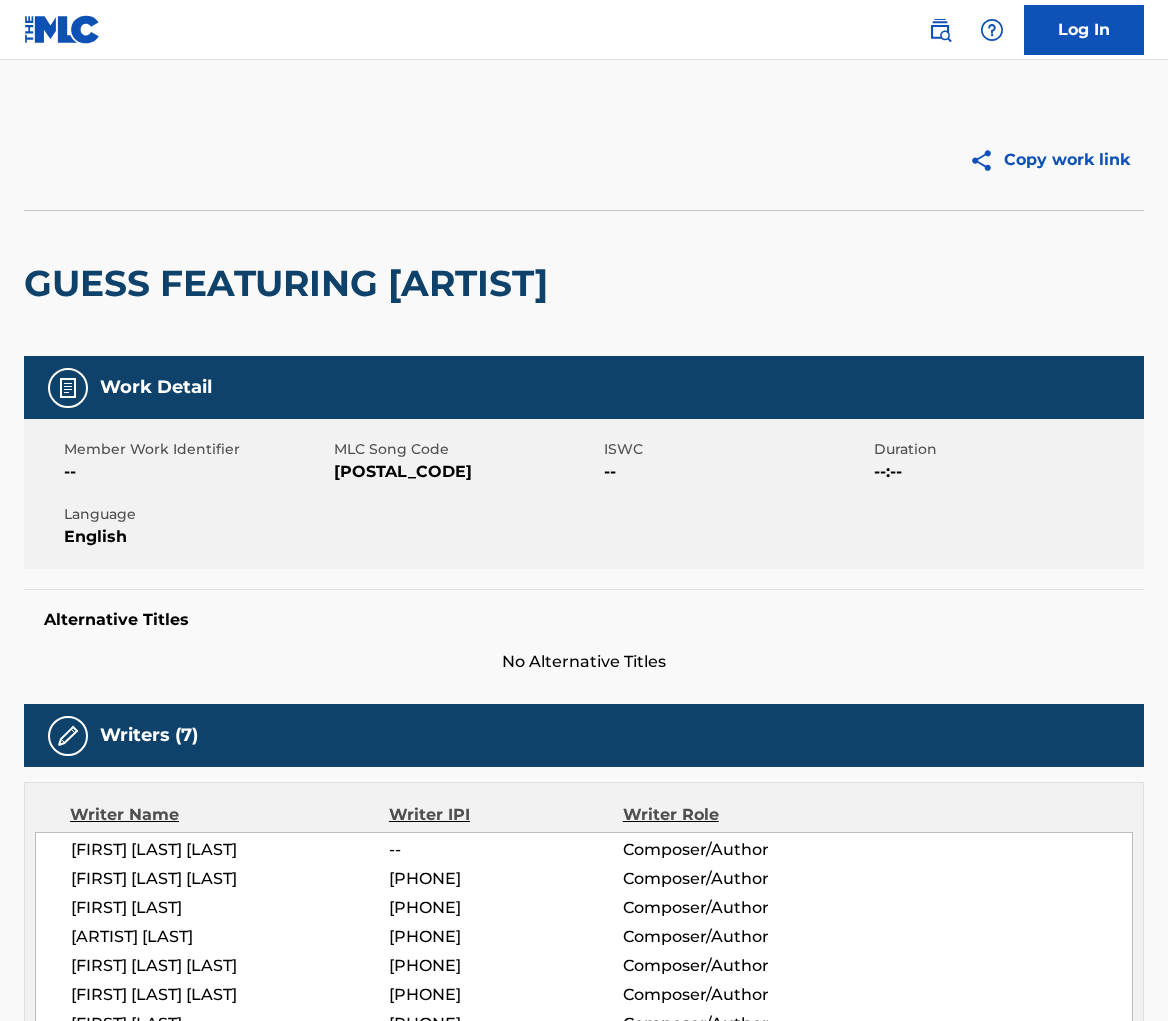 scroll, scrollTop: 0, scrollLeft: 0, axis: both 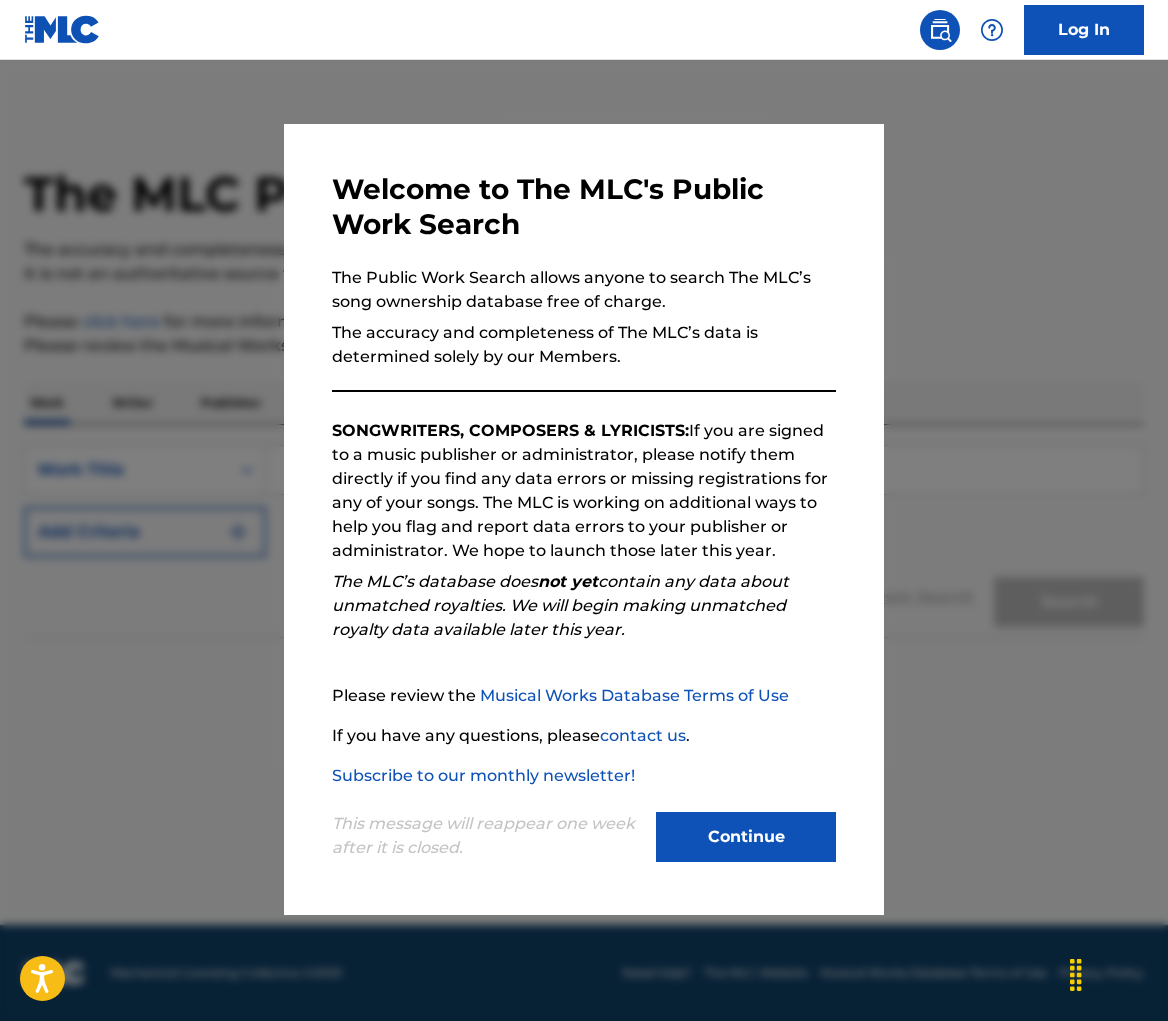 click at bounding box center (584, 570) 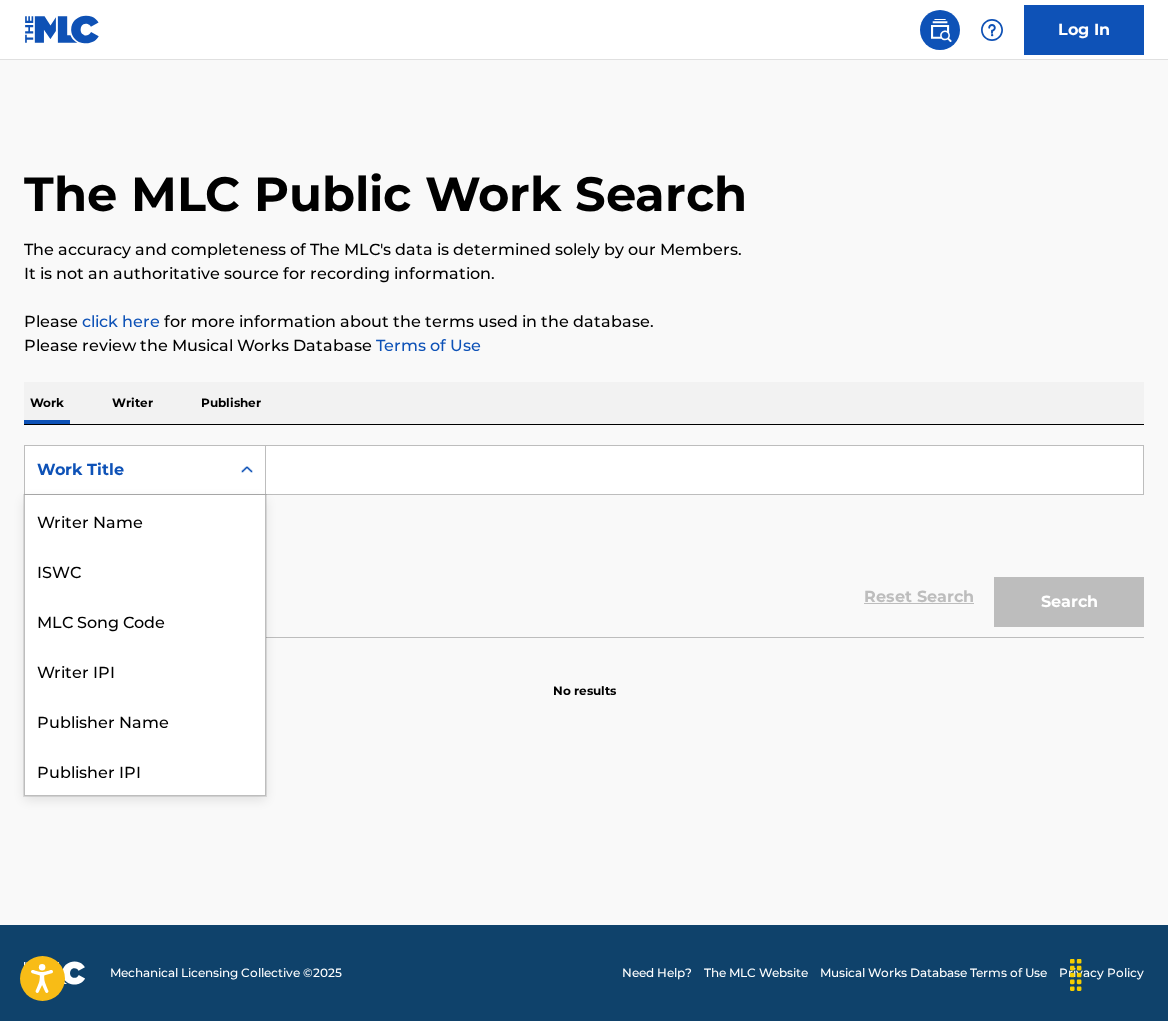 click on "Work Title" at bounding box center (127, 470) 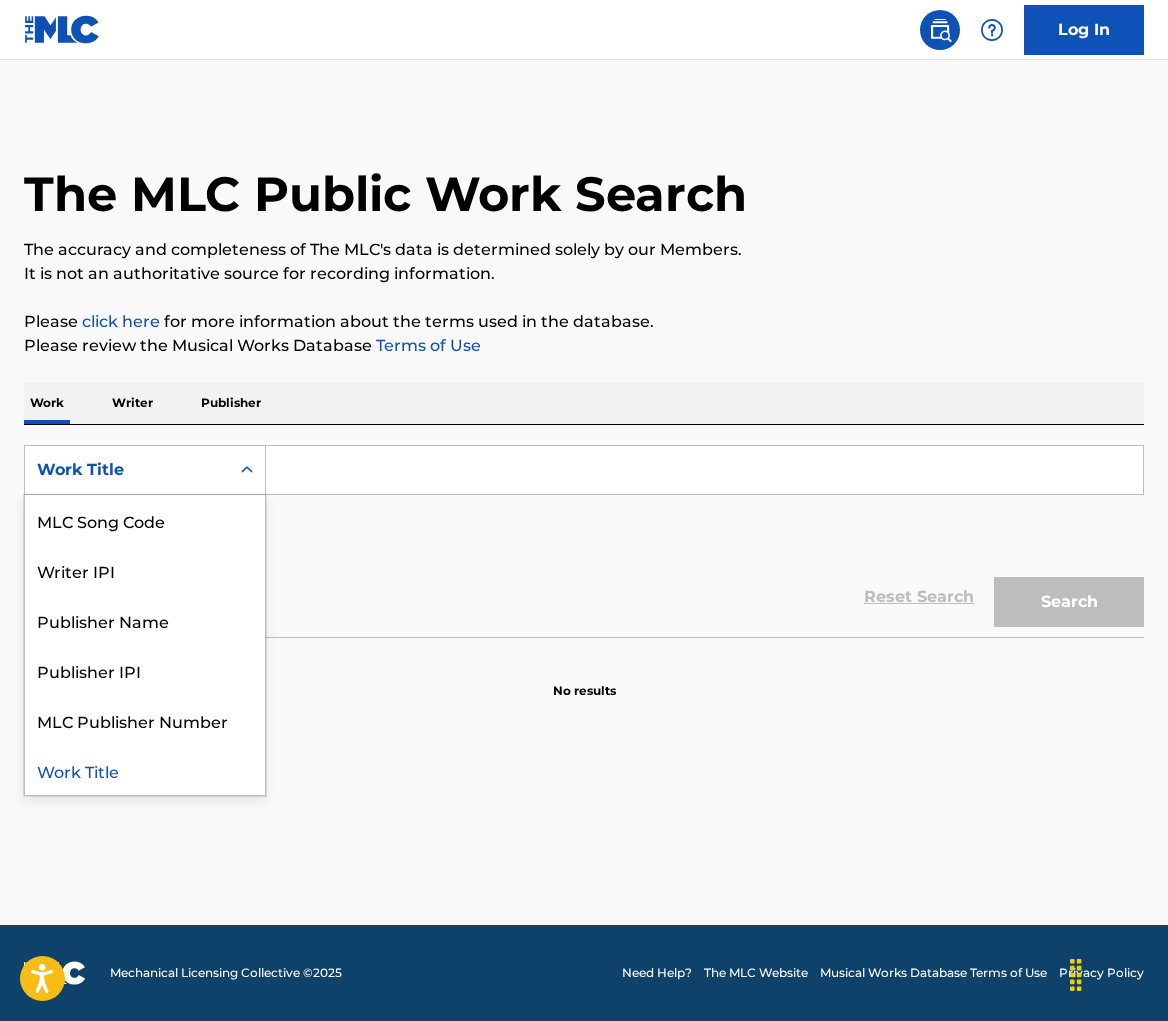 click on "MLC Song Code" at bounding box center (145, 520) 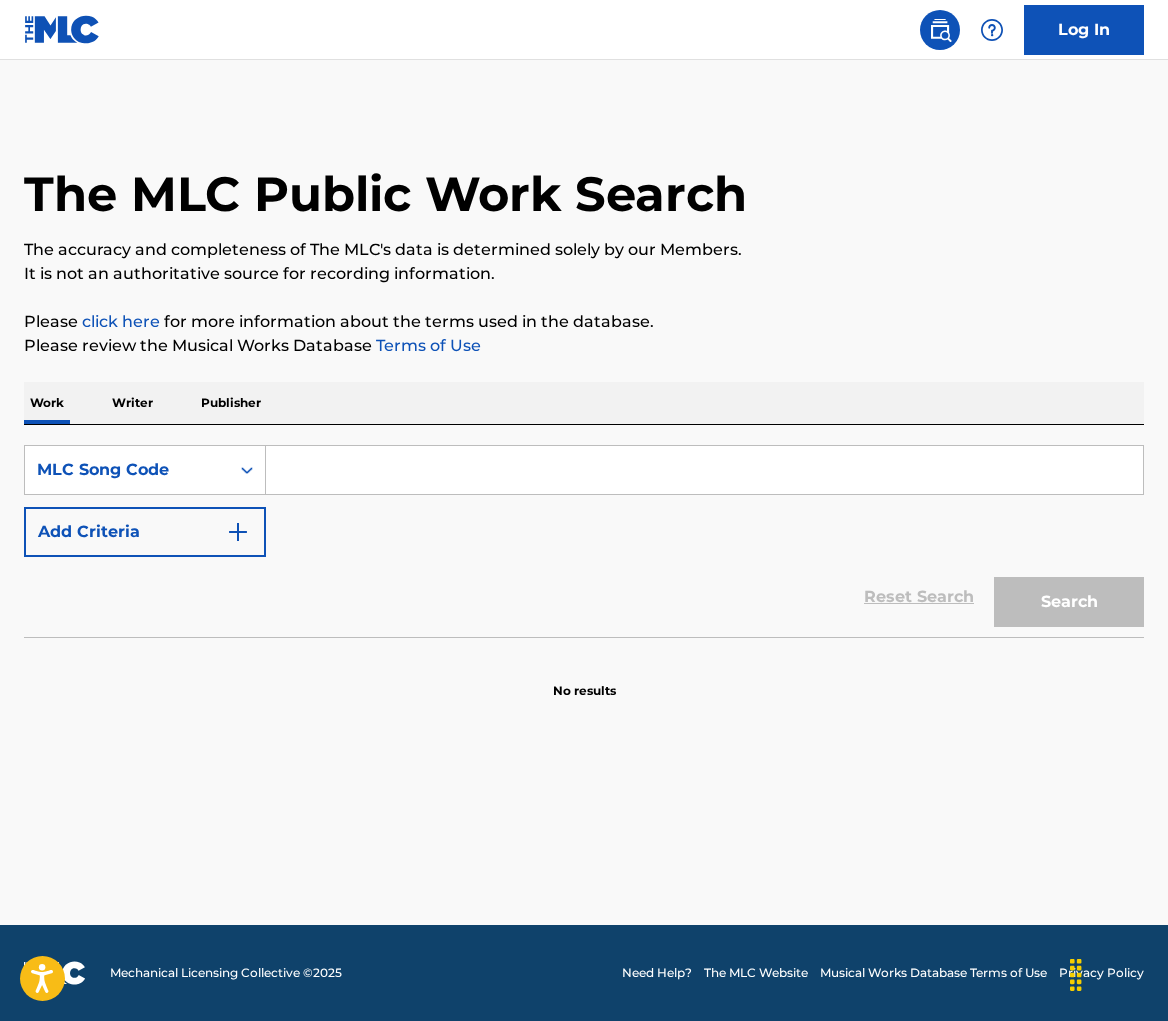 click at bounding box center (704, 470) 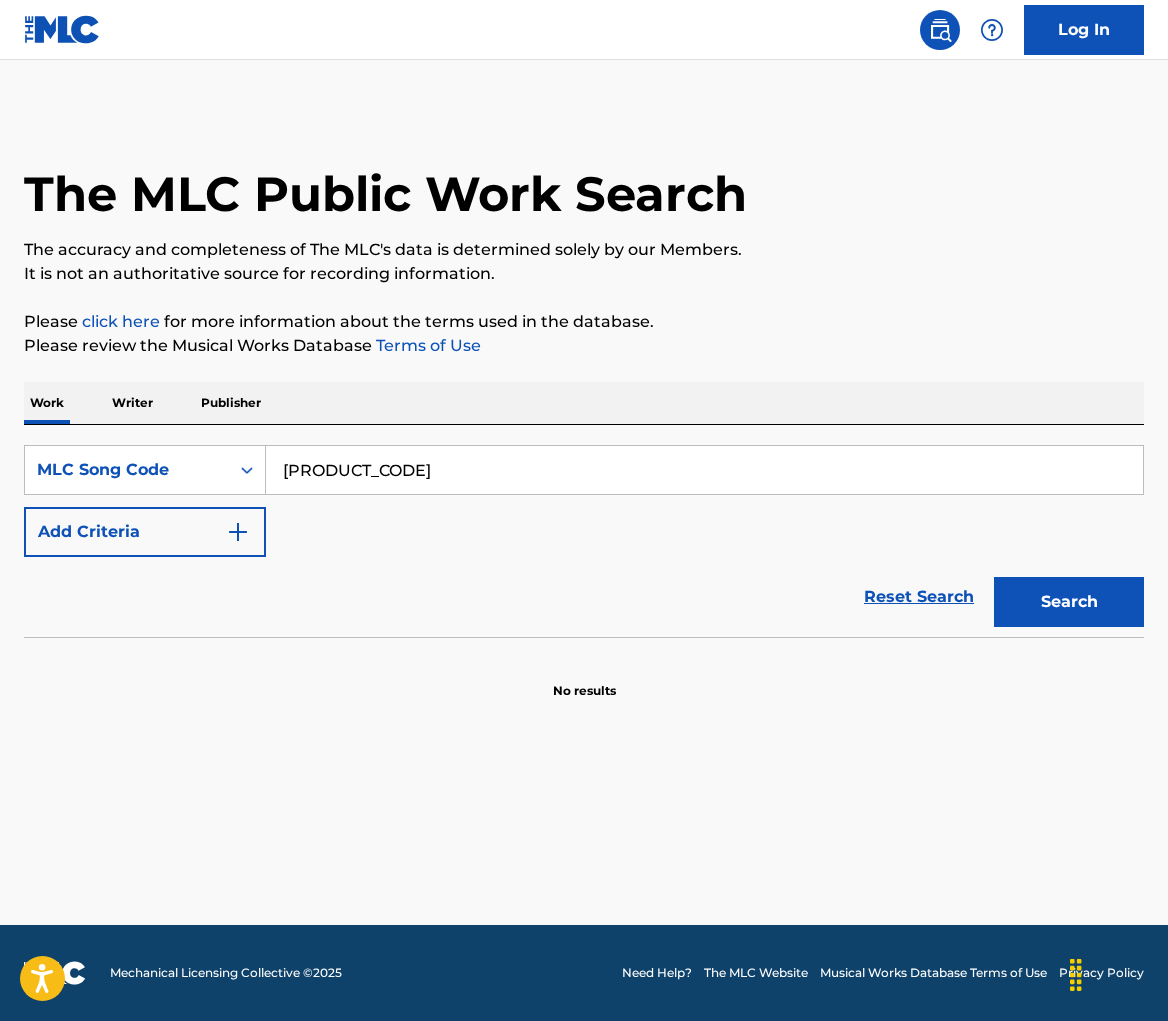 type on "PF5M8N" 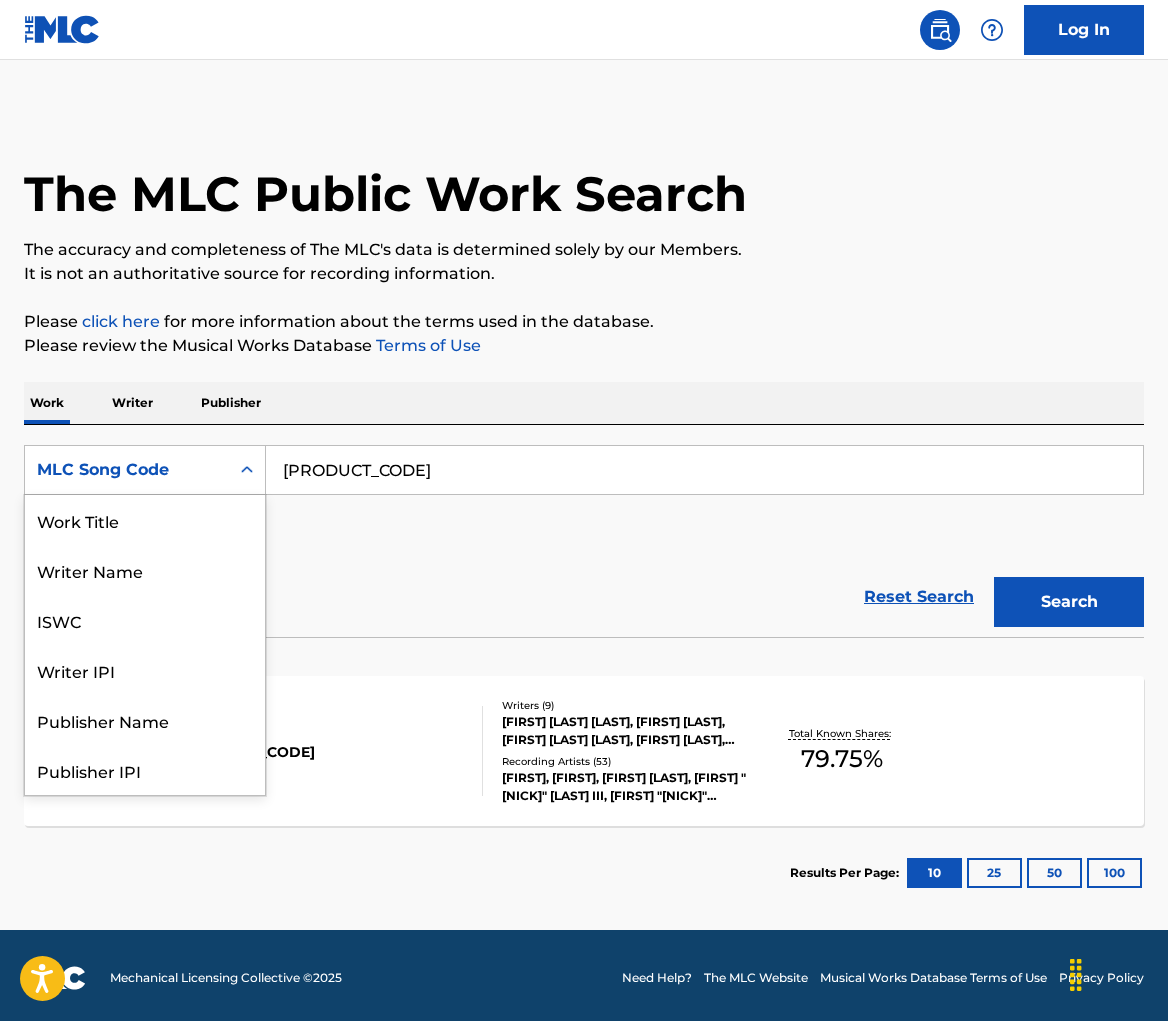 click on "MLC Song Code" at bounding box center (127, 470) 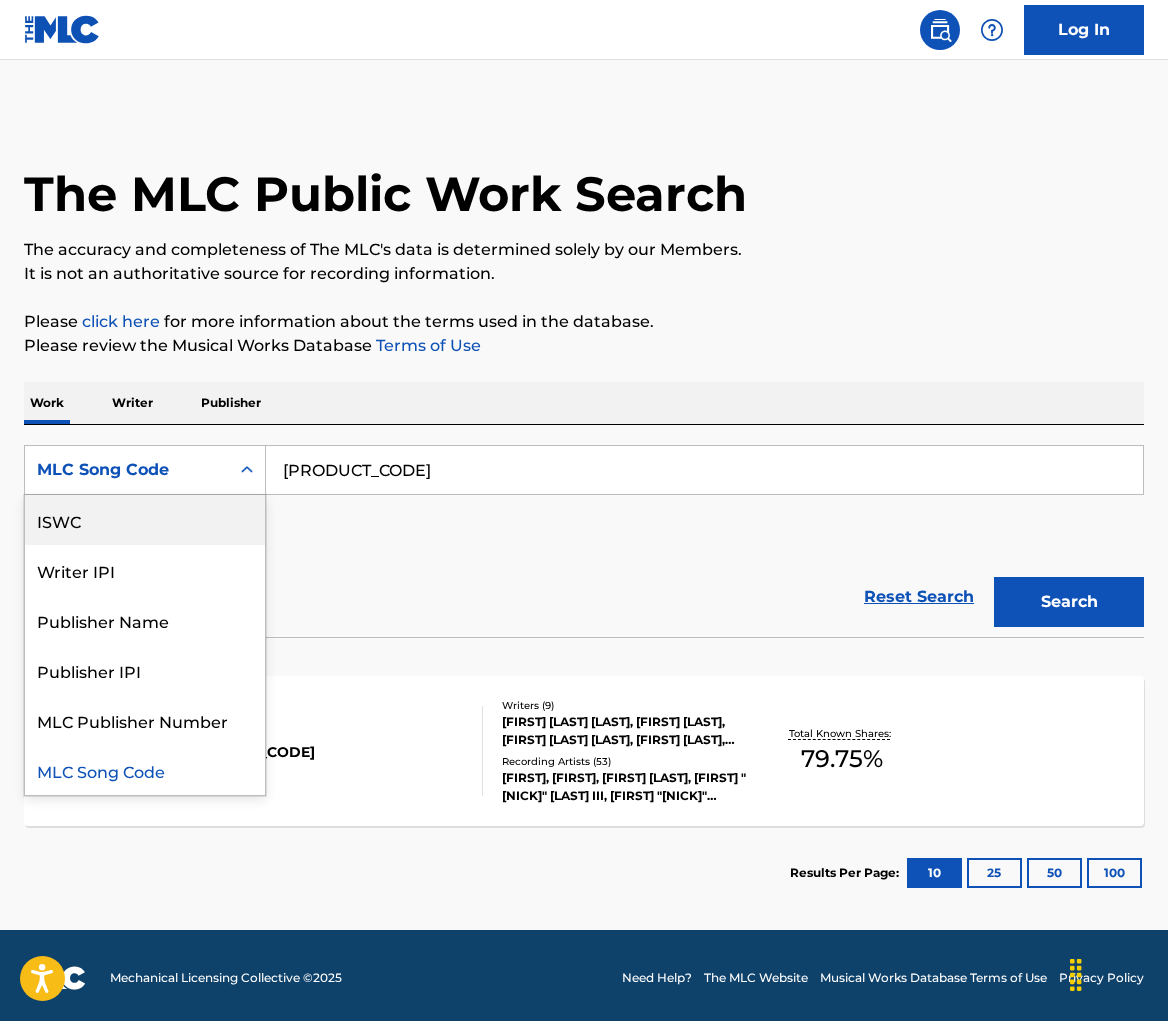click on "ISWC" at bounding box center (145, 520) 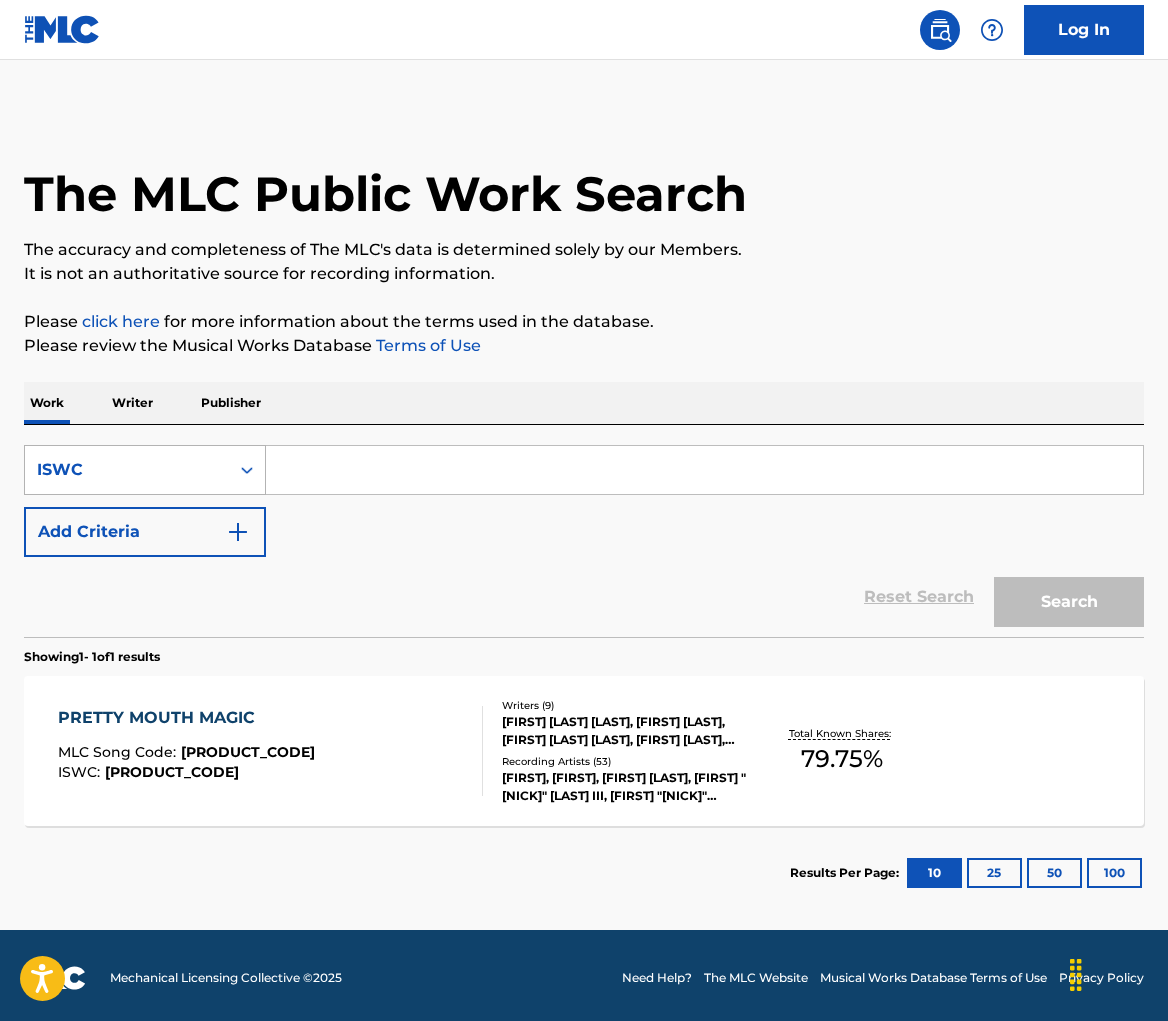 click on "ISWC" at bounding box center [127, 470] 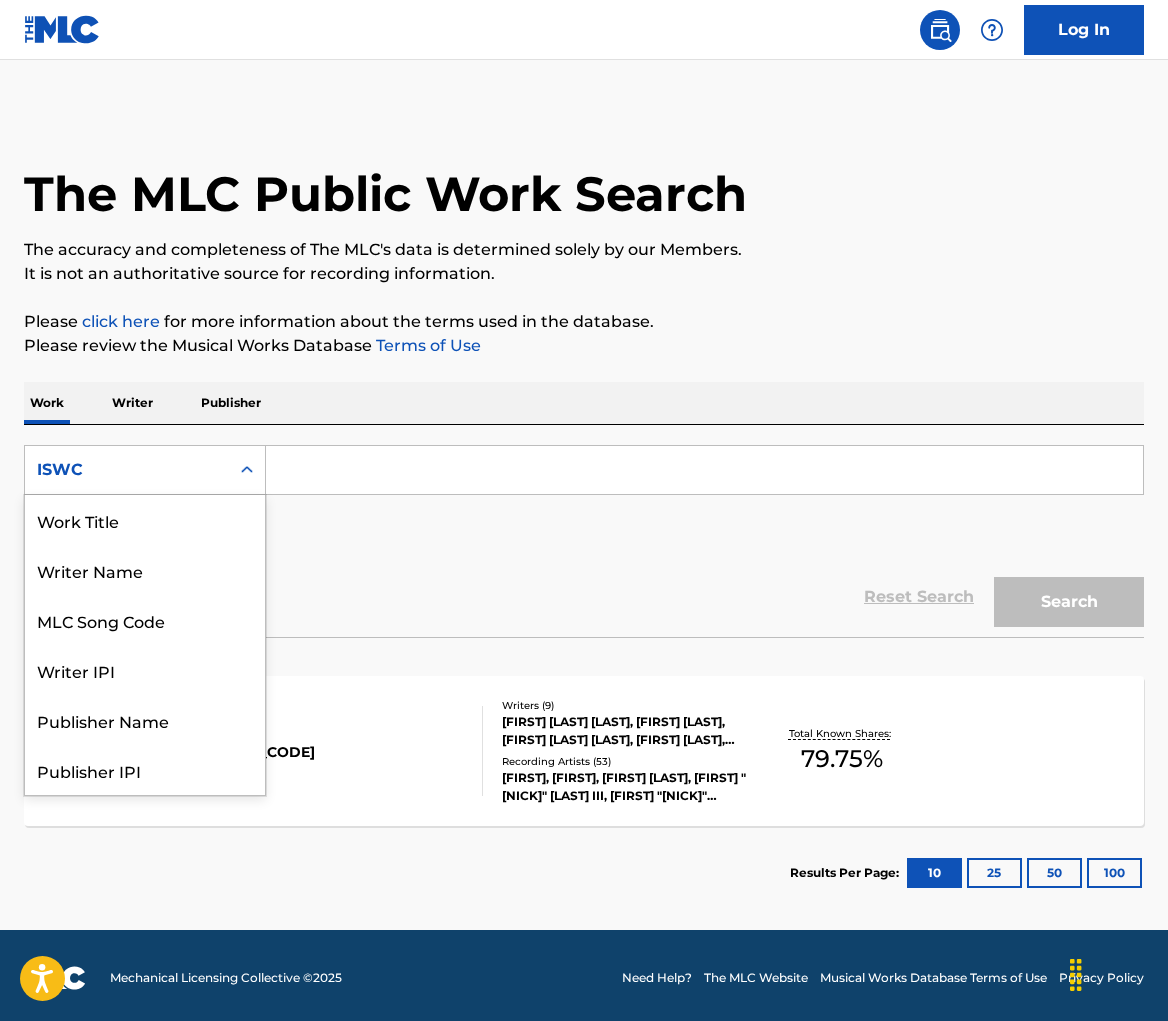 scroll, scrollTop: 100, scrollLeft: 0, axis: vertical 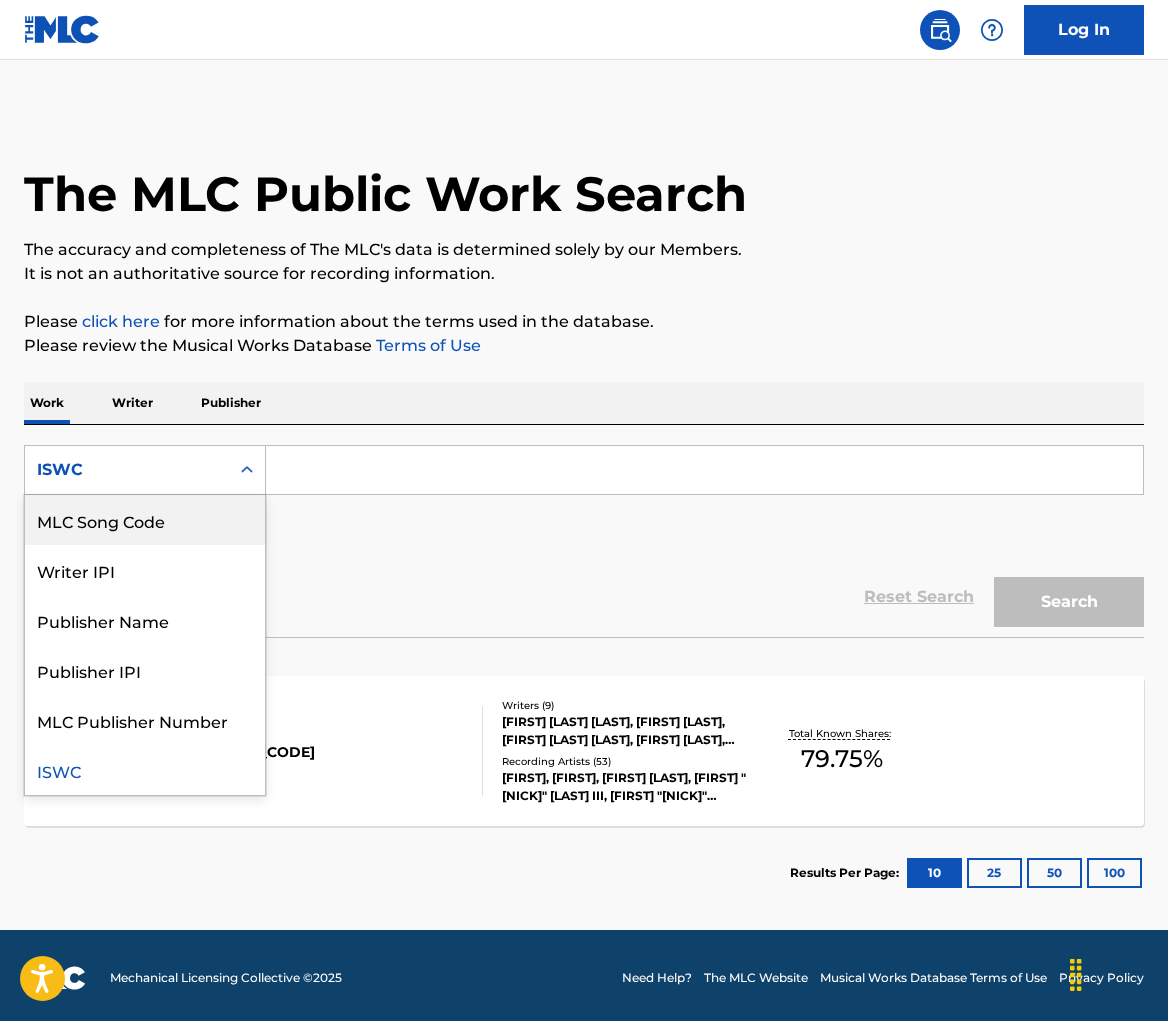 click on "MLC Song Code" at bounding box center (145, 520) 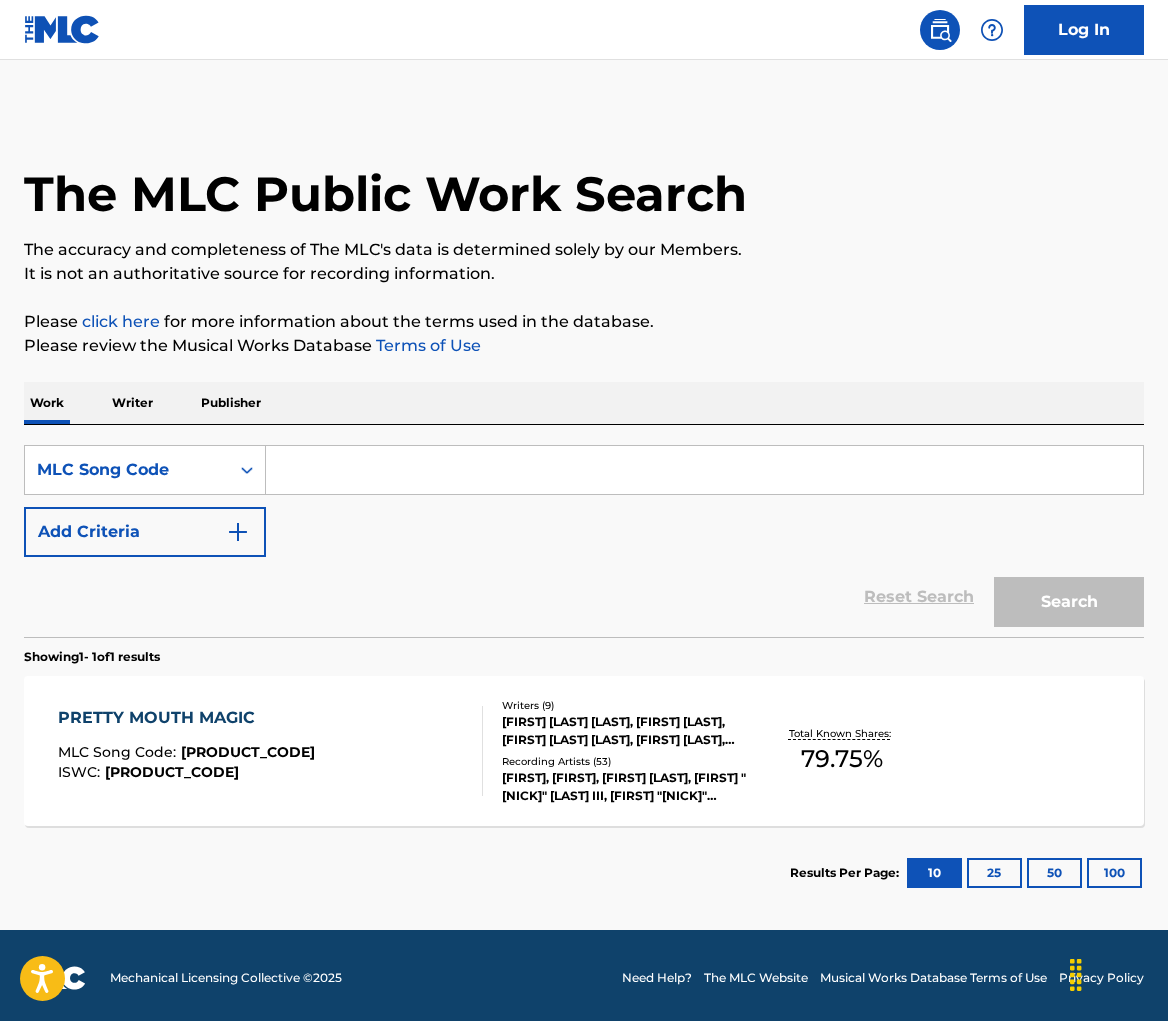 click at bounding box center (704, 470) 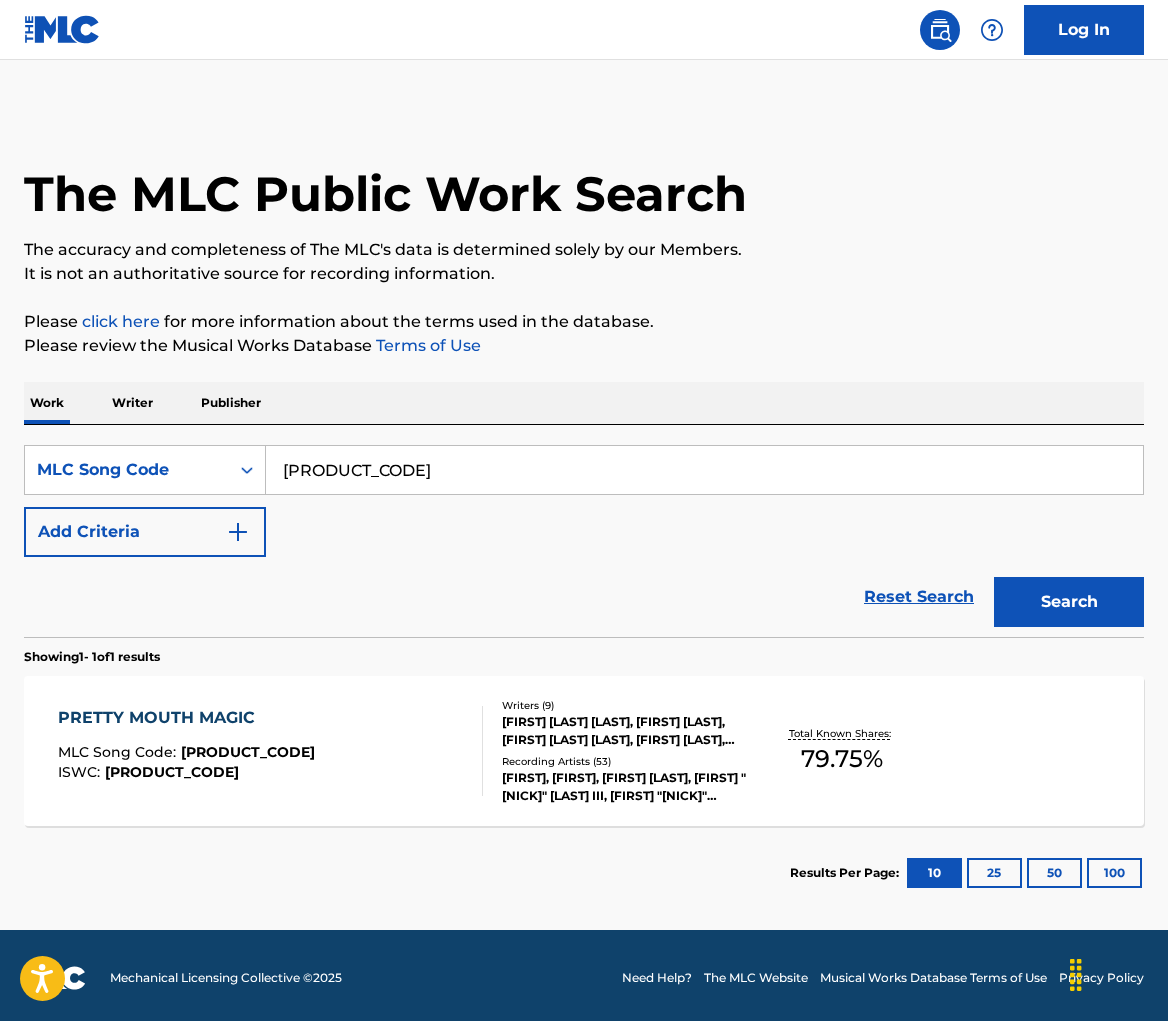 type on "WB5CMD" 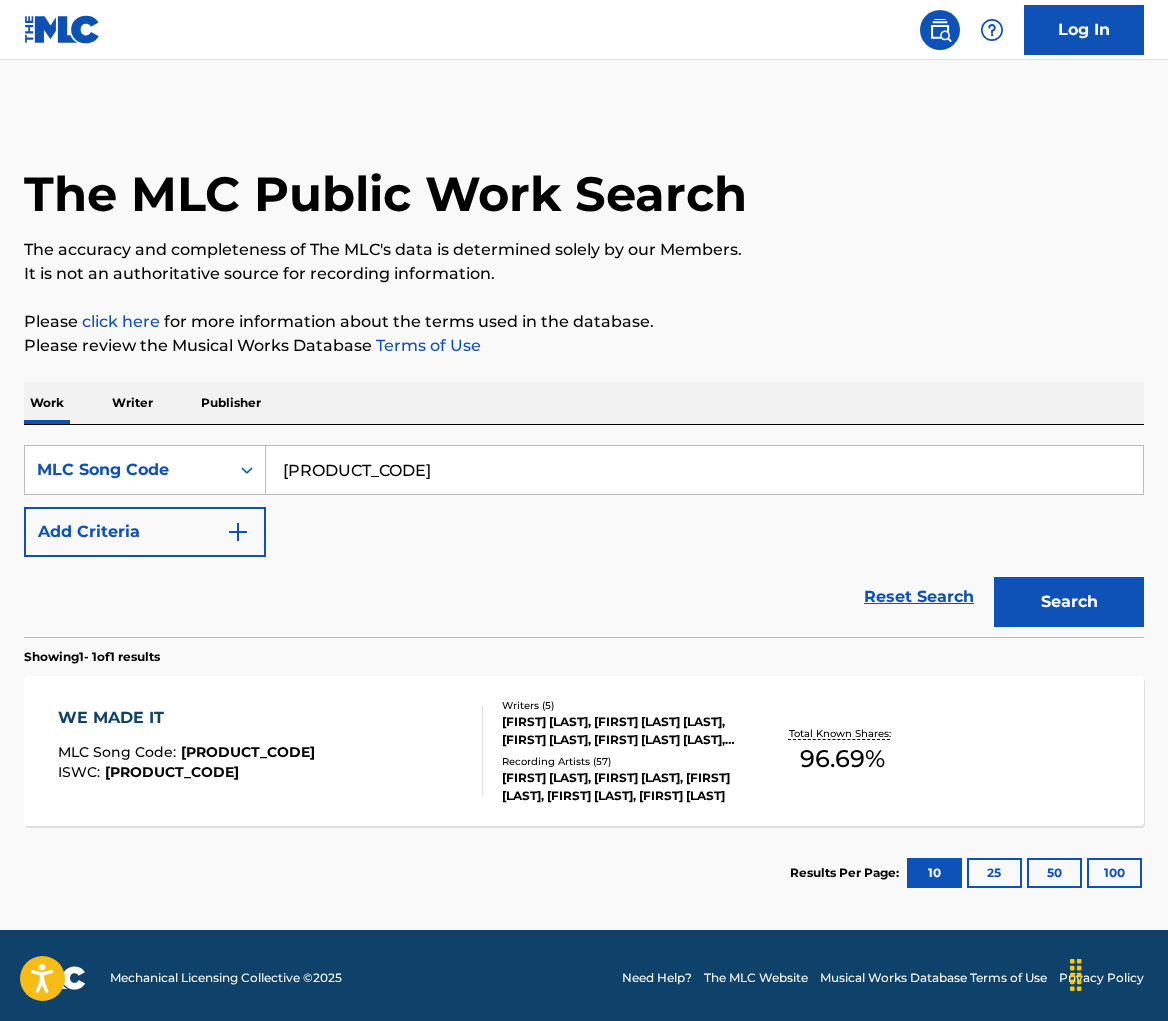 click on "WE MADE IT MLC Song Code : WB5CMD ISWC : T3038246236 Writers ( 5 ) JONATHAN BACH, JORDAN KYLE PALMER, DAVID HUGO, ADAM ZACHARY BOUKIS, GRANT TS SAYLER Recording Artists ( 57 ) DAVID HUGO, DAVID HUGO, DAVID HUGO, DAVID HUGO, DAVID HUGO Total Known Shares: 96.69 %" at bounding box center [584, 751] 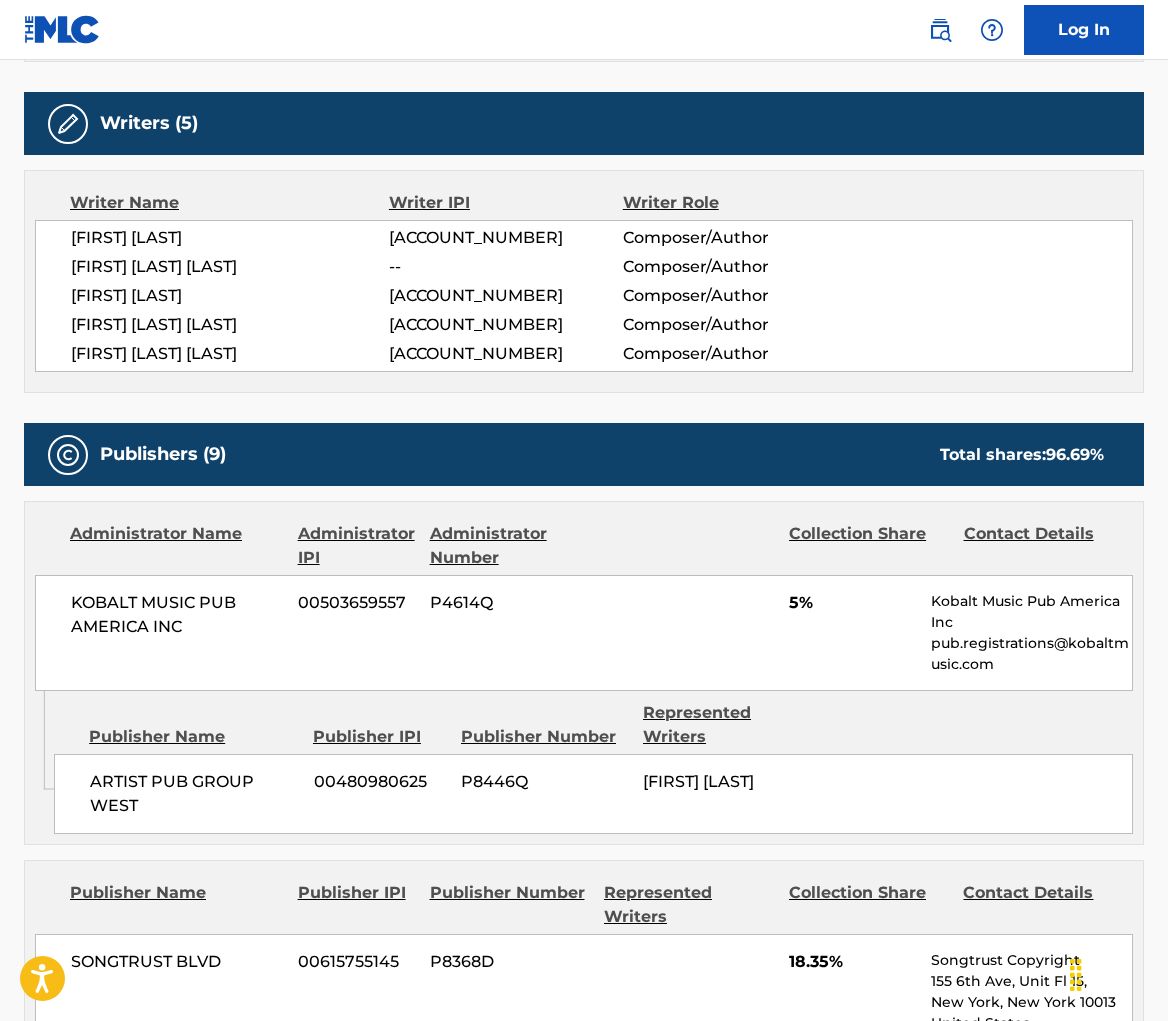 scroll, scrollTop: 0, scrollLeft: 0, axis: both 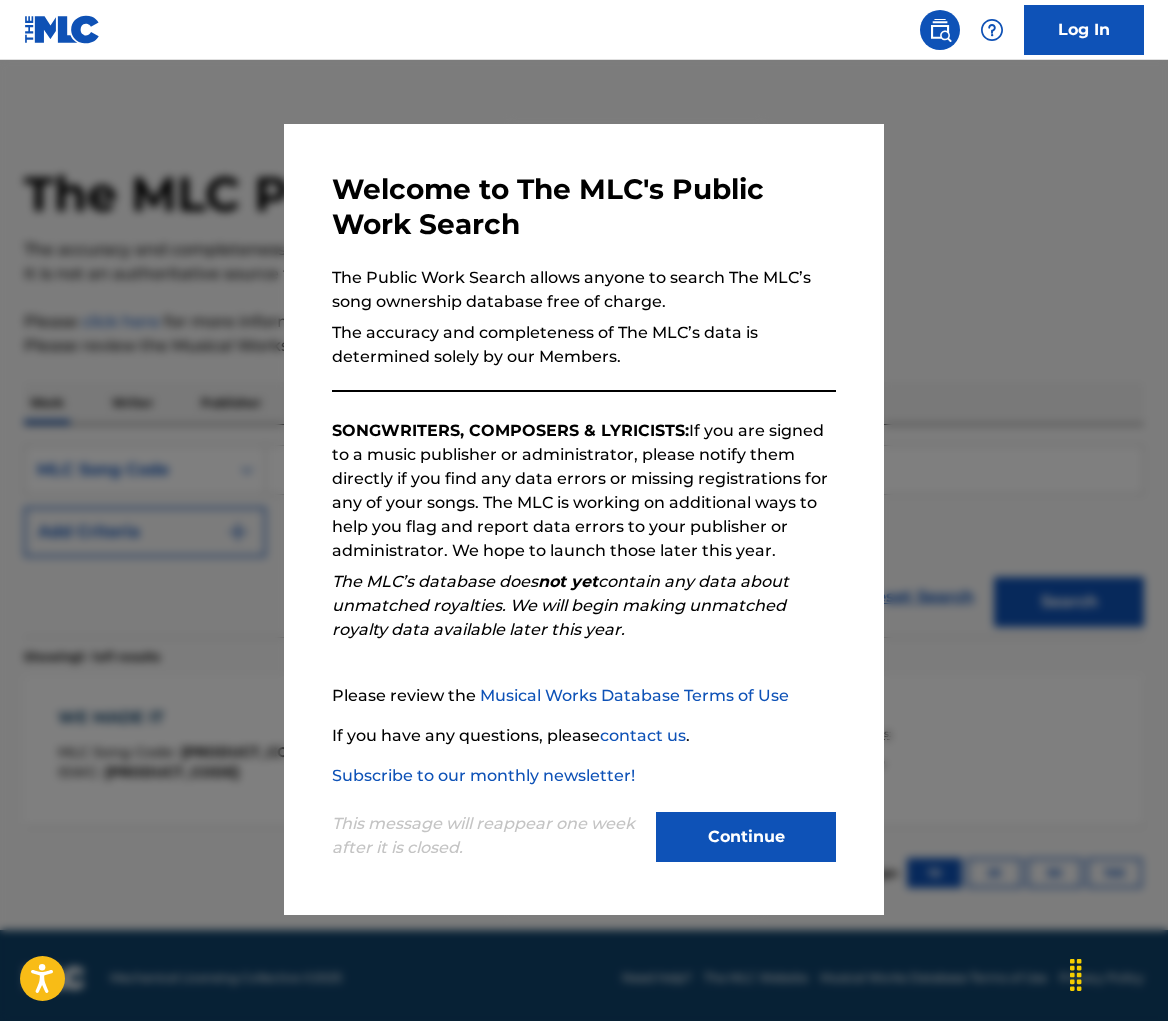 click at bounding box center [584, 570] 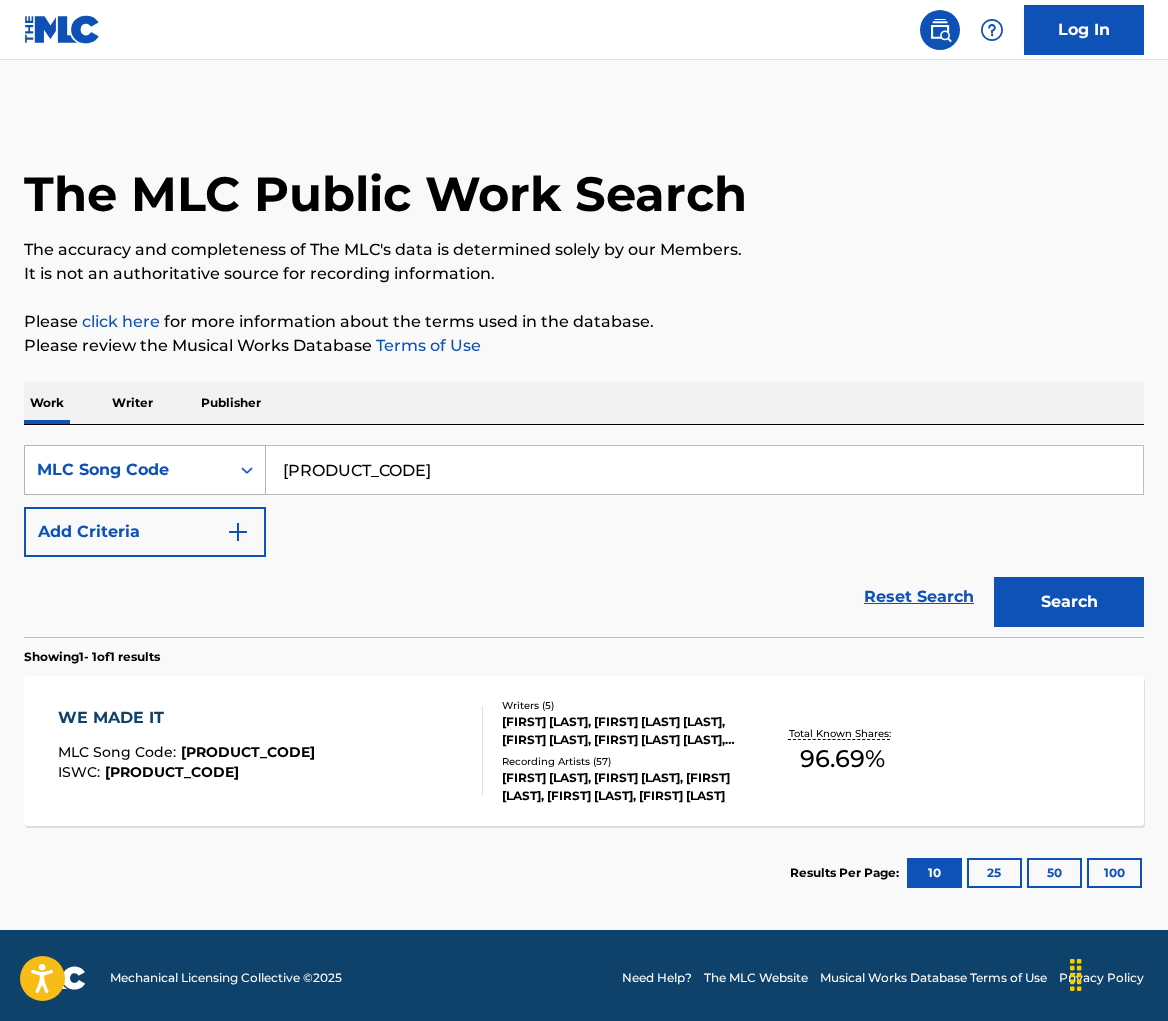 drag, startPoint x: 421, startPoint y: 469, endPoint x: 219, endPoint y: 467, distance: 202.0099 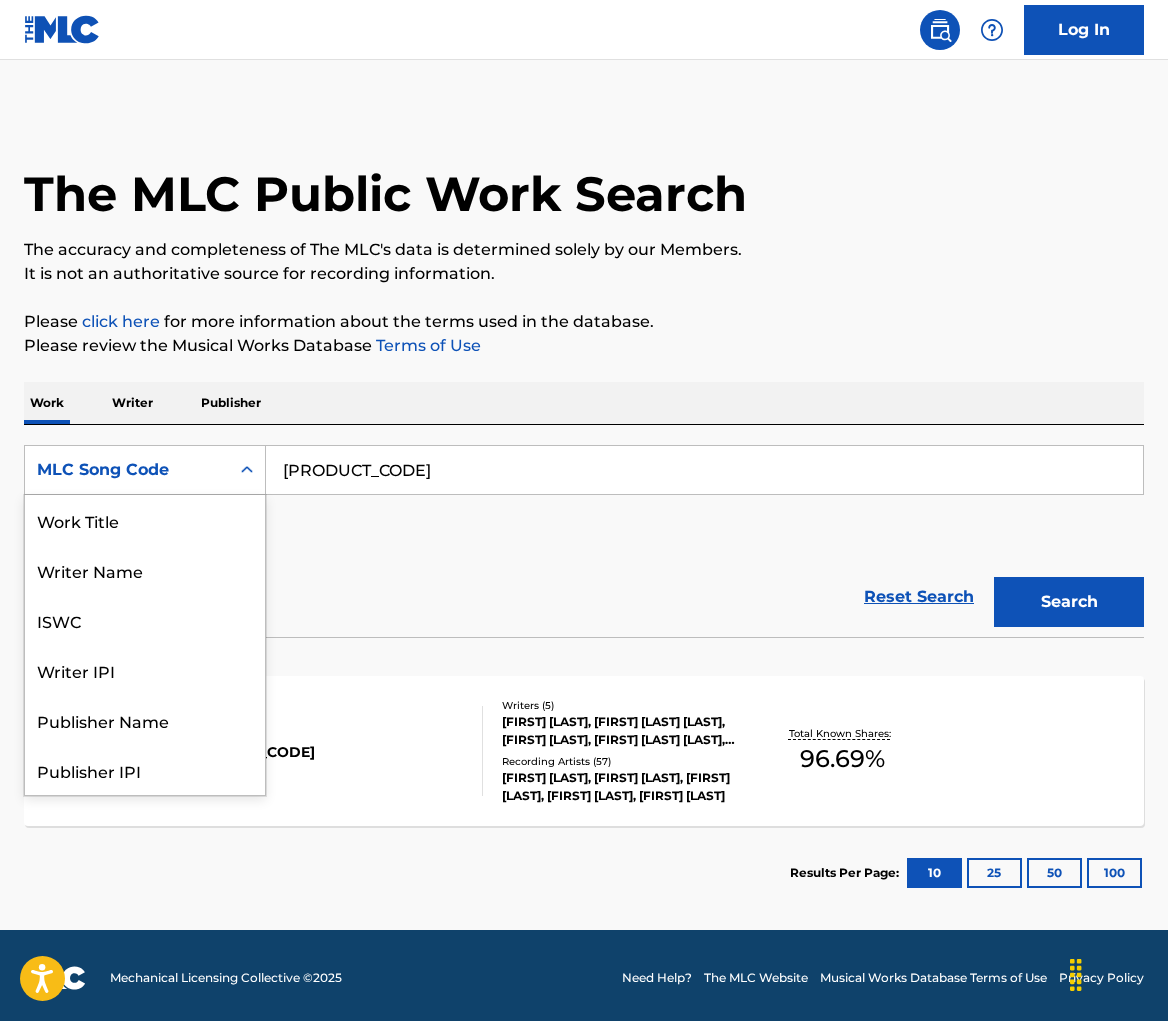 click on "MLC Song Code" at bounding box center (127, 470) 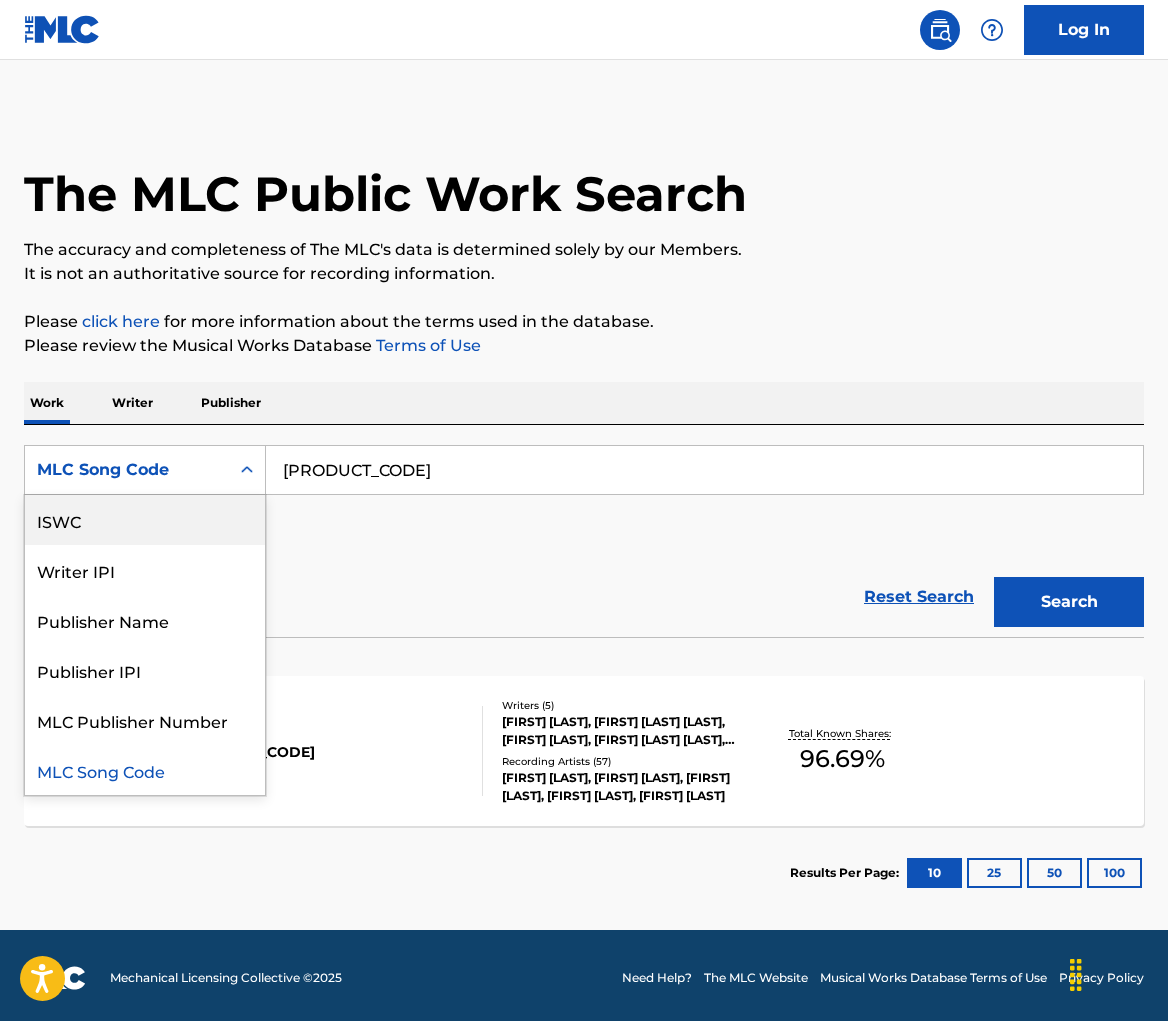 click on "ISWC" at bounding box center [145, 520] 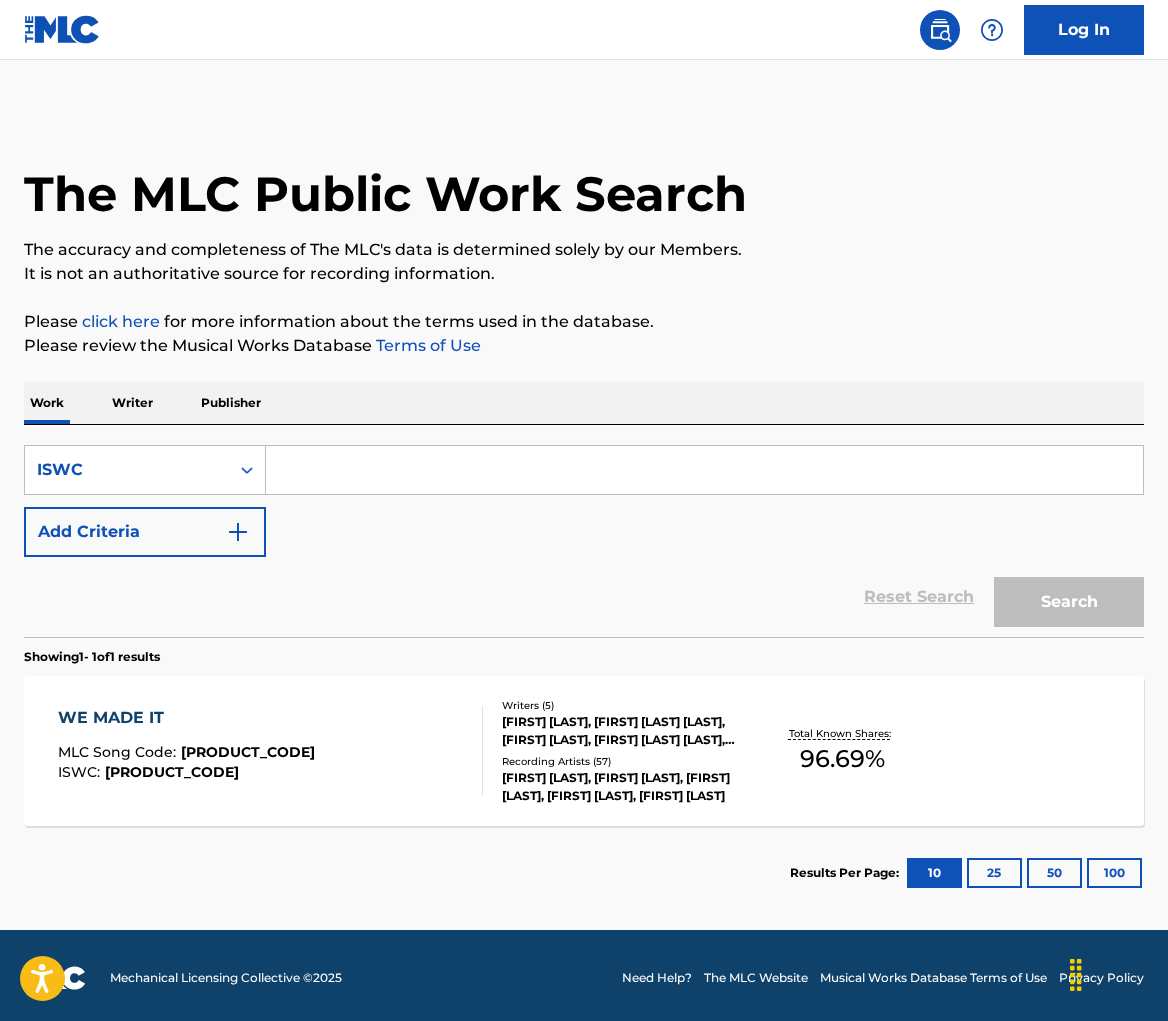 click at bounding box center [704, 470] 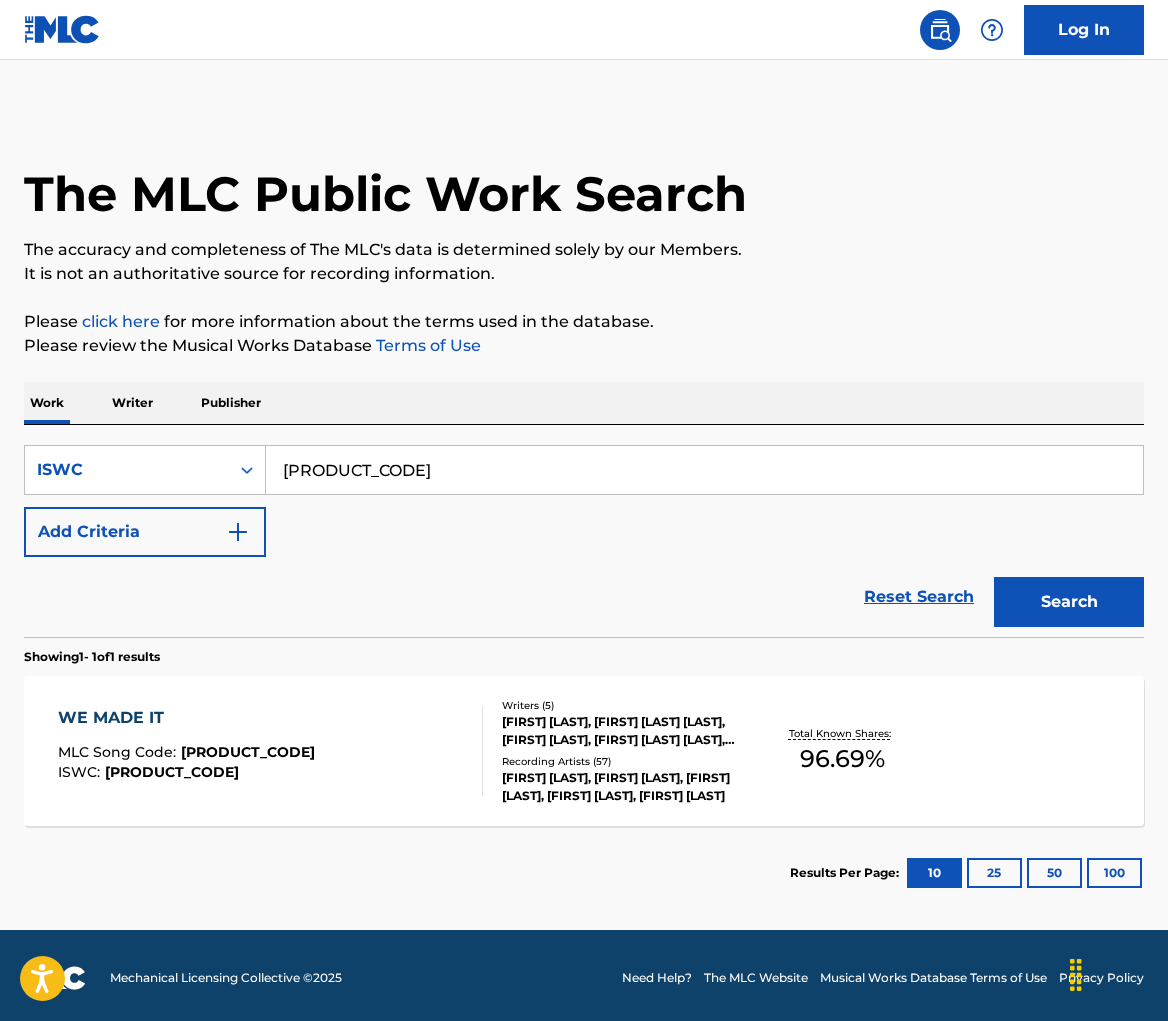 type on "[PHONE]" 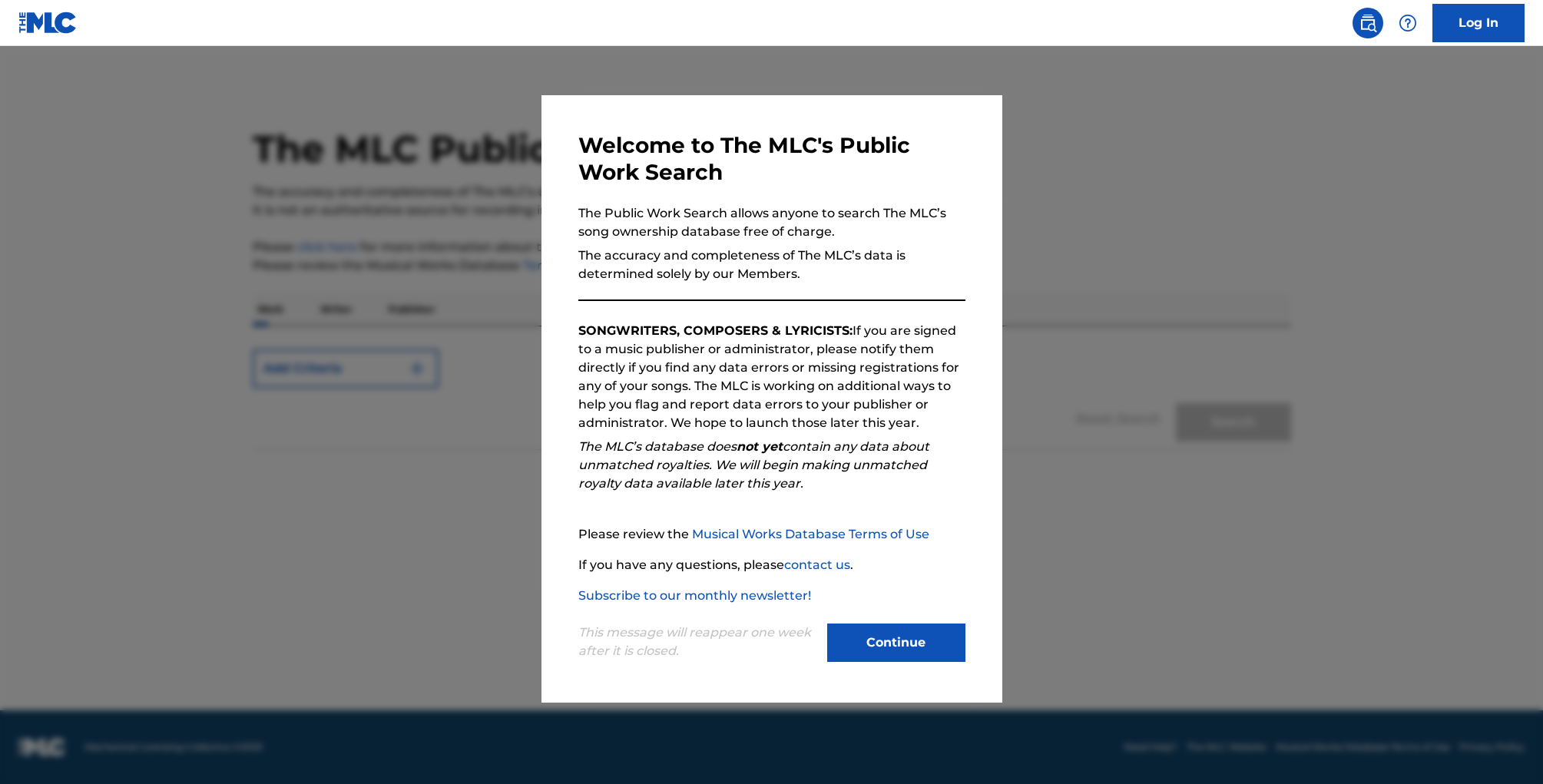 scroll, scrollTop: 0, scrollLeft: 0, axis: both 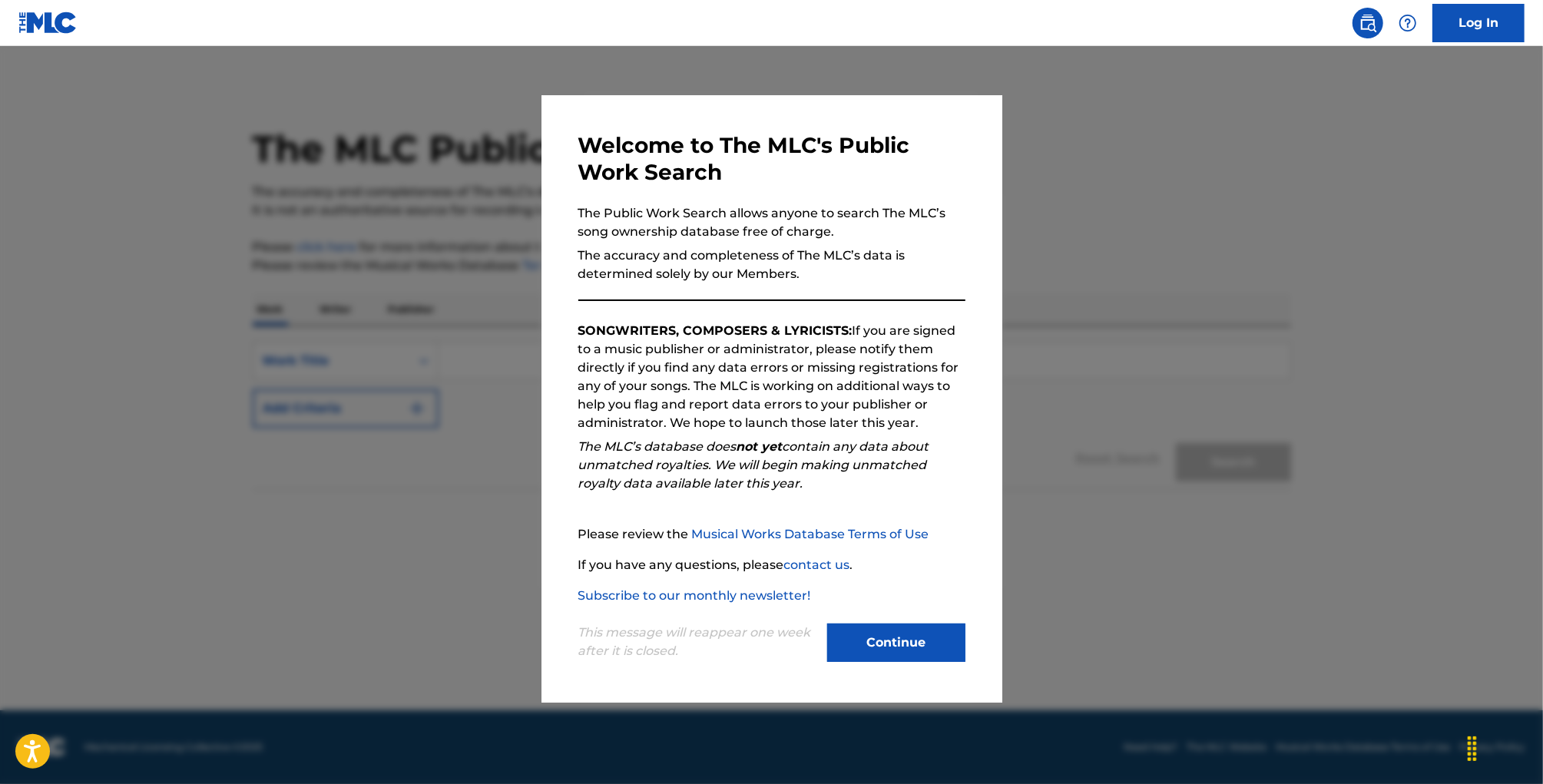 click at bounding box center [771, 438] 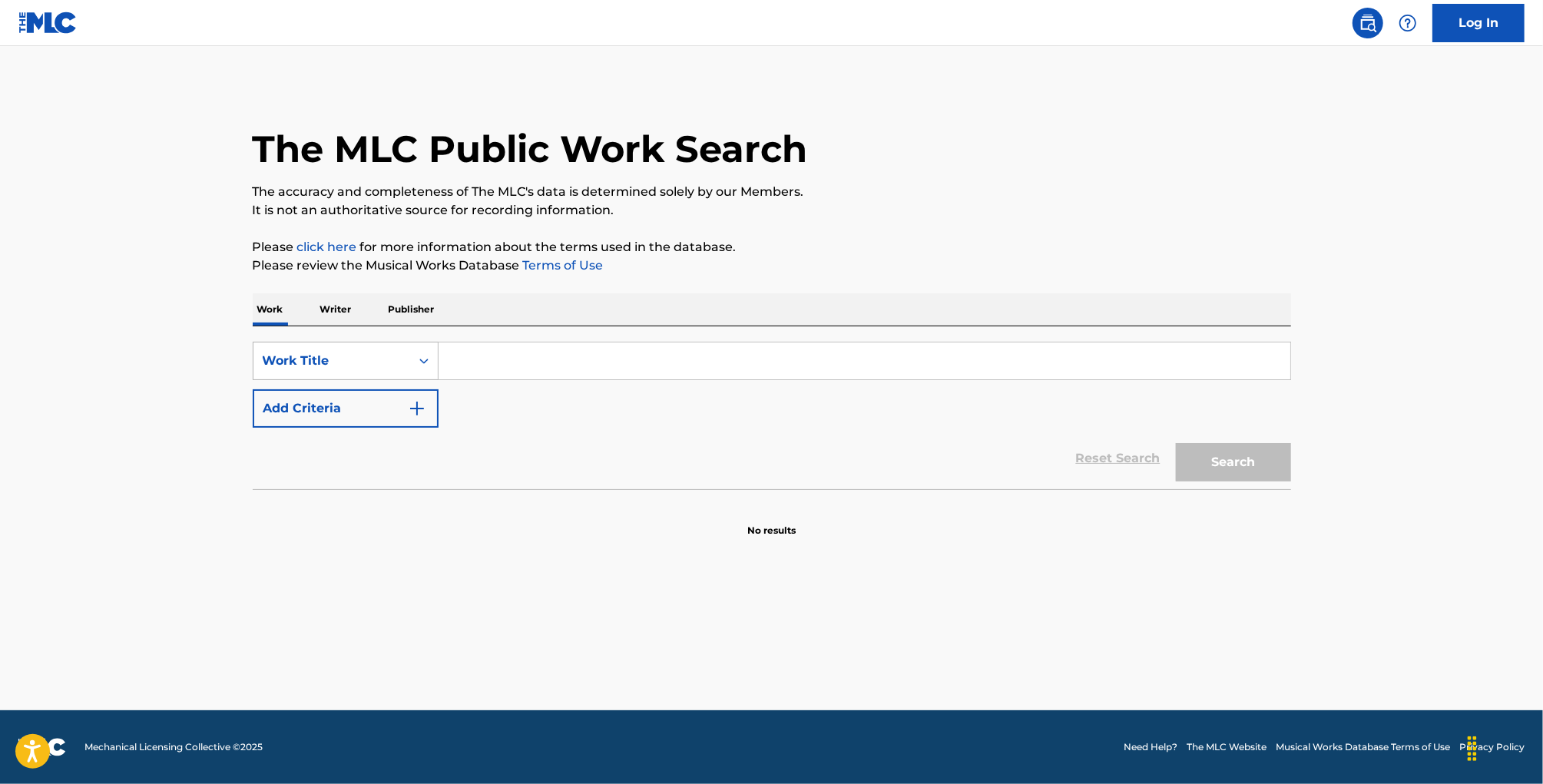 click on "Work Title" at bounding box center (332, 361) 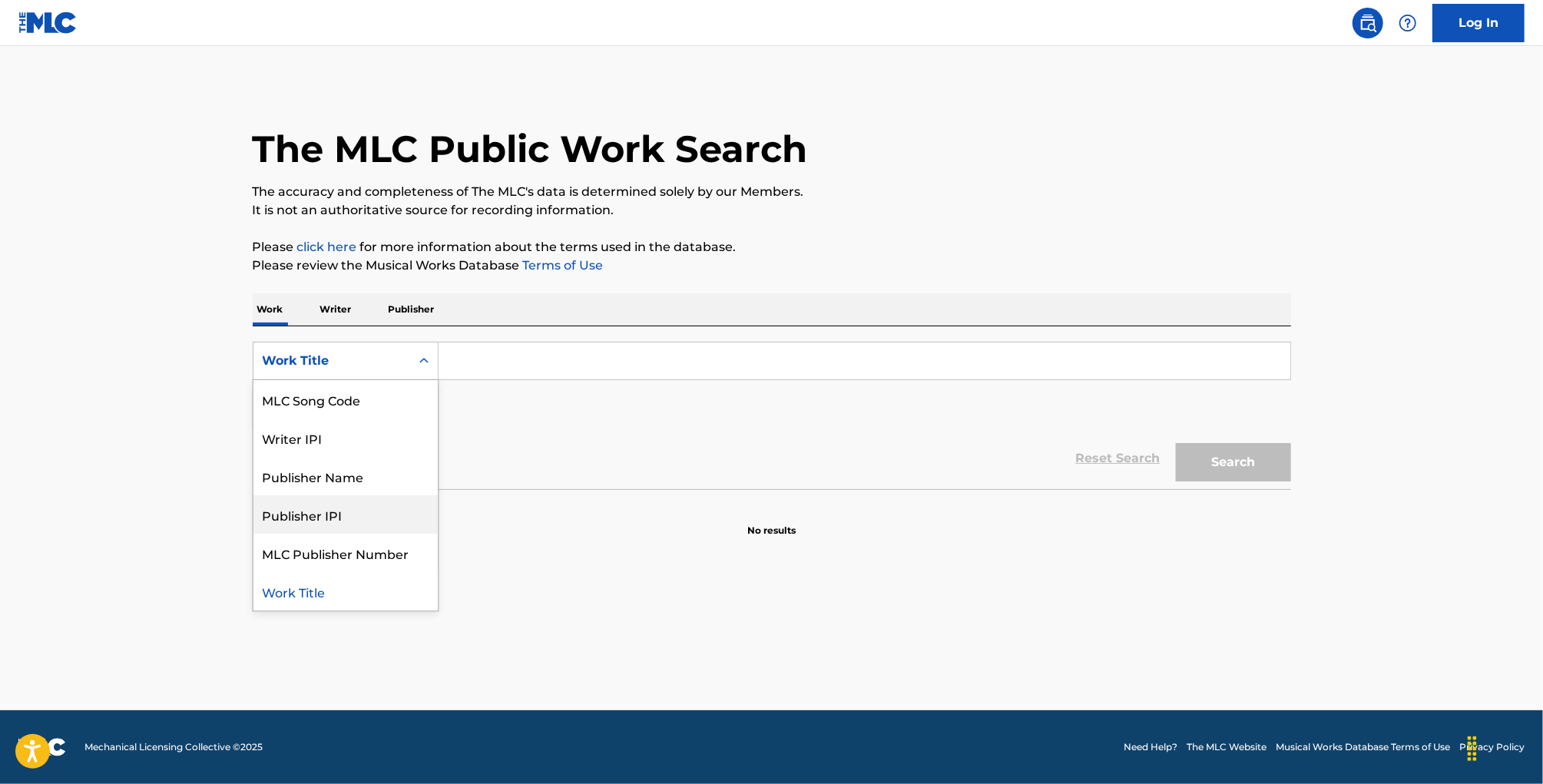 scroll, scrollTop: 0, scrollLeft: 0, axis: both 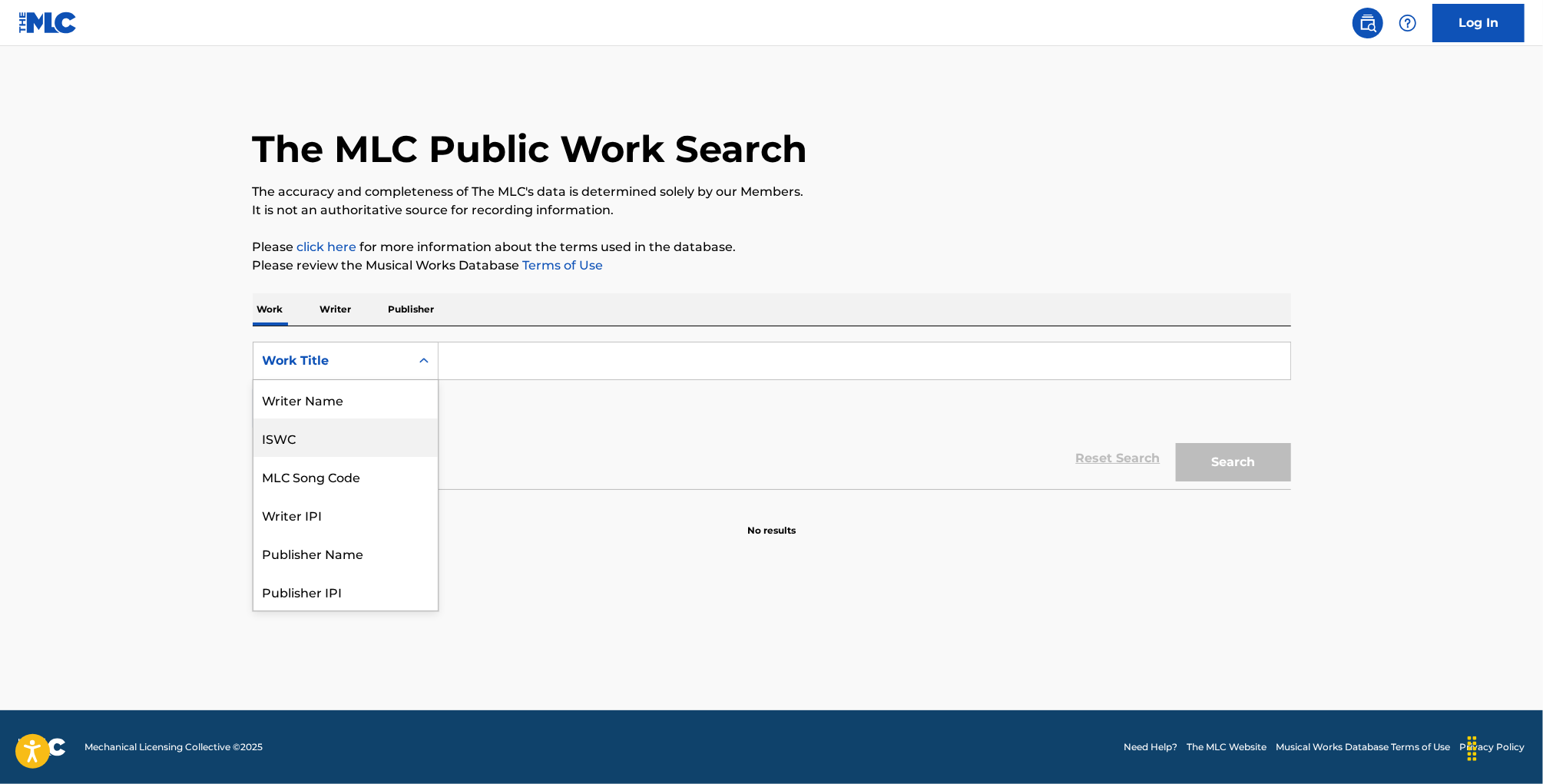 click on "ISWC" at bounding box center [346, 438] 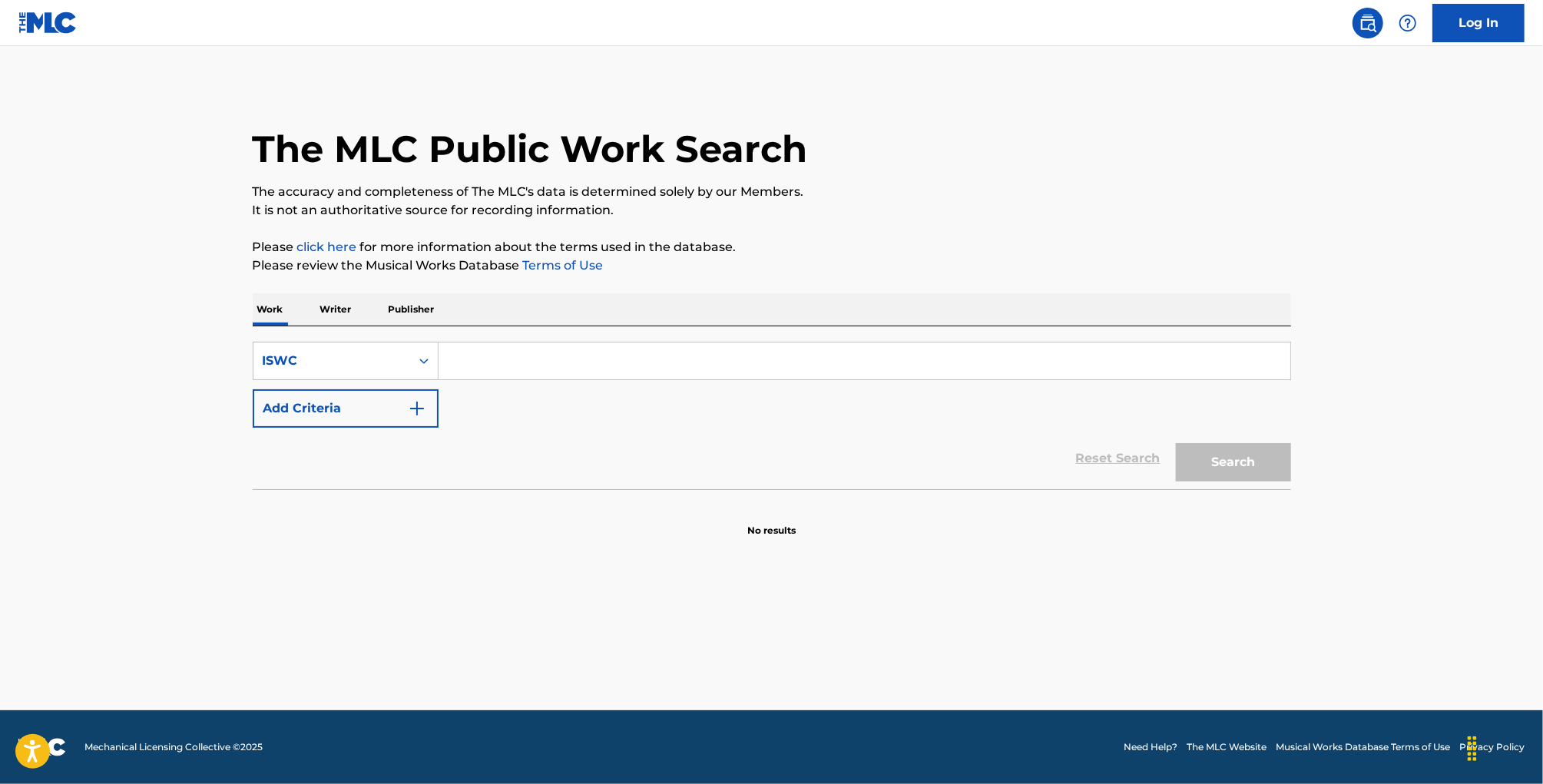 click at bounding box center (864, 361) 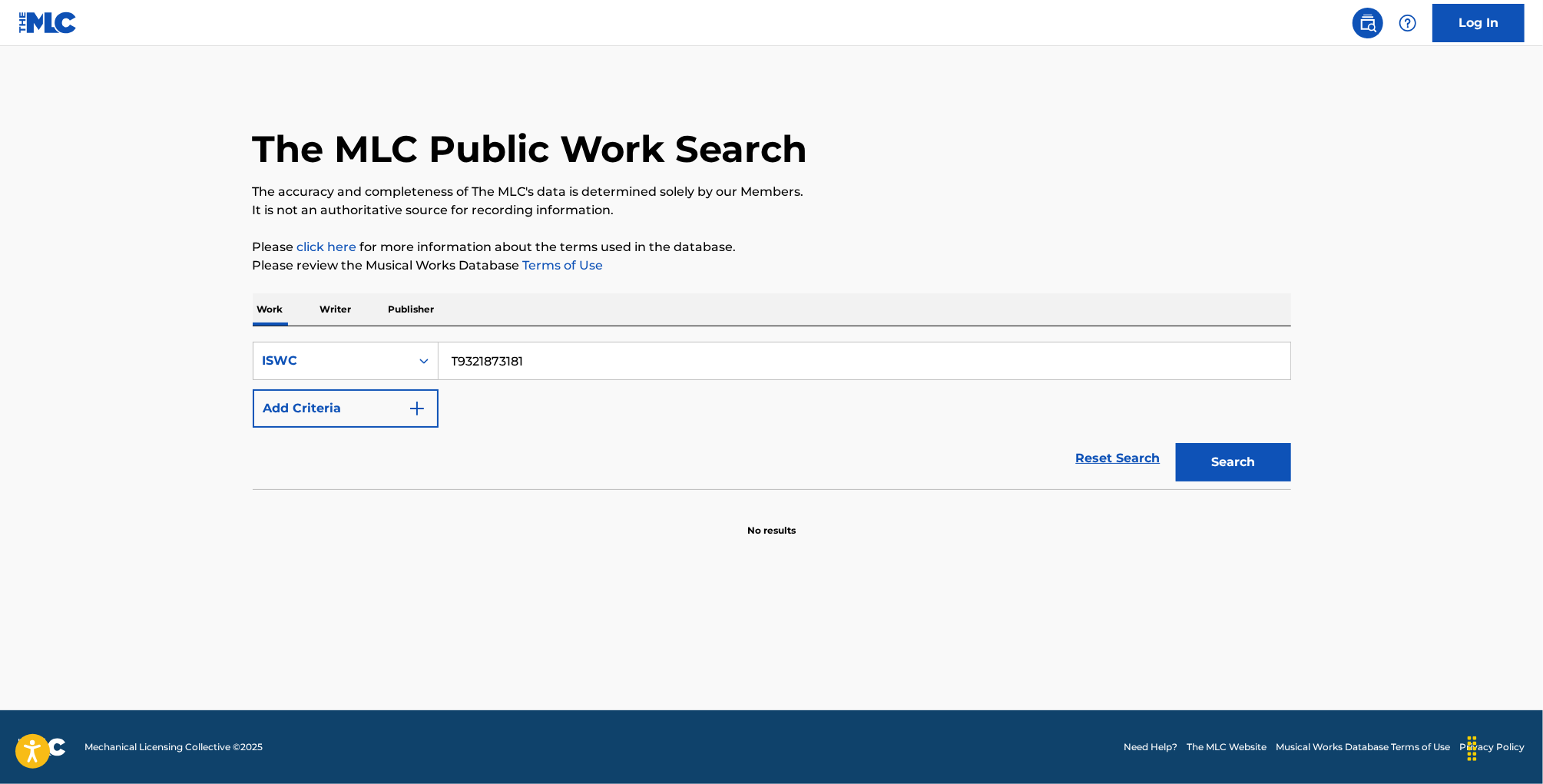 click on "Search" at bounding box center (1233, 462) 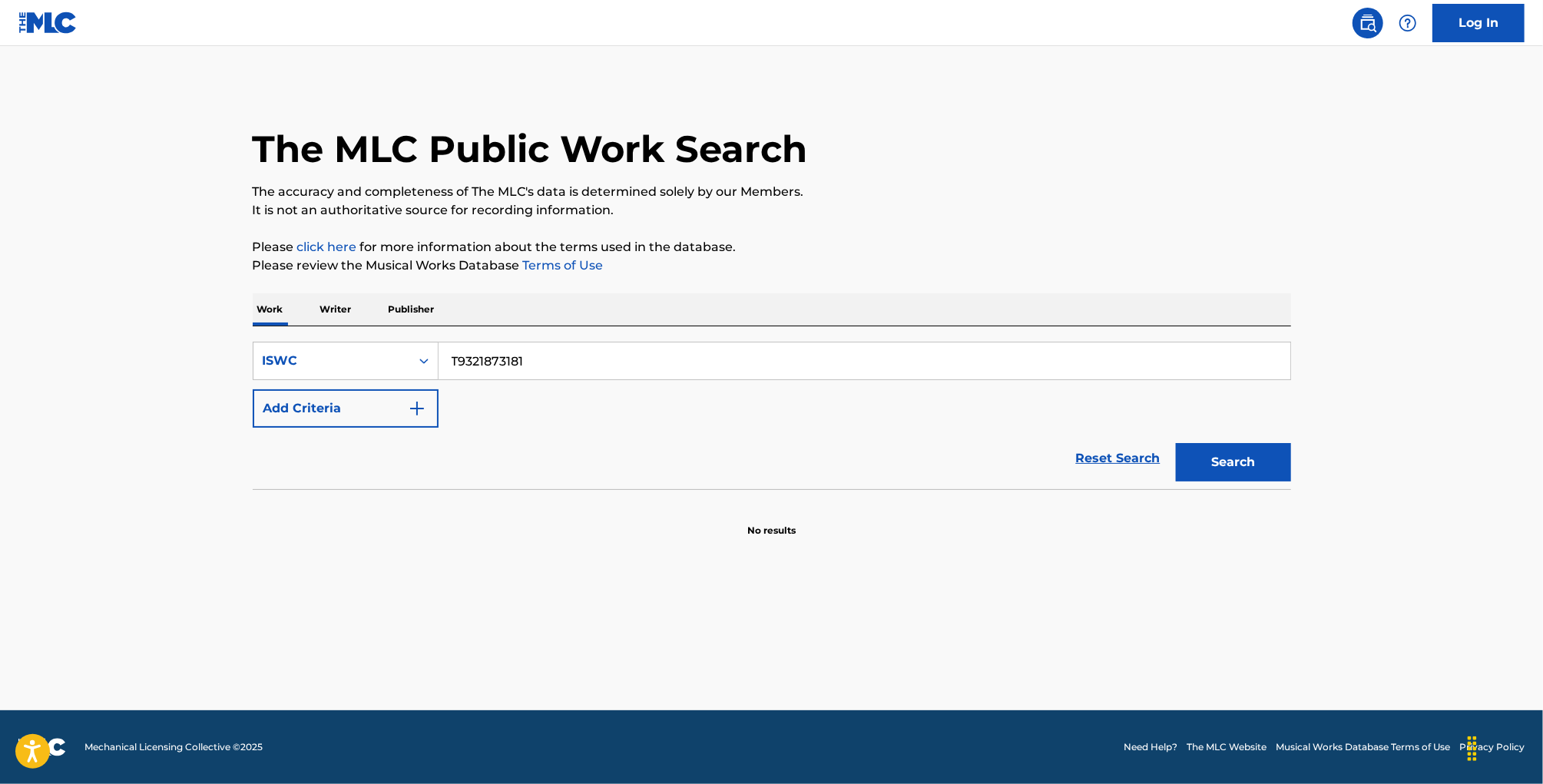click on "T9321873181" at bounding box center (864, 361) 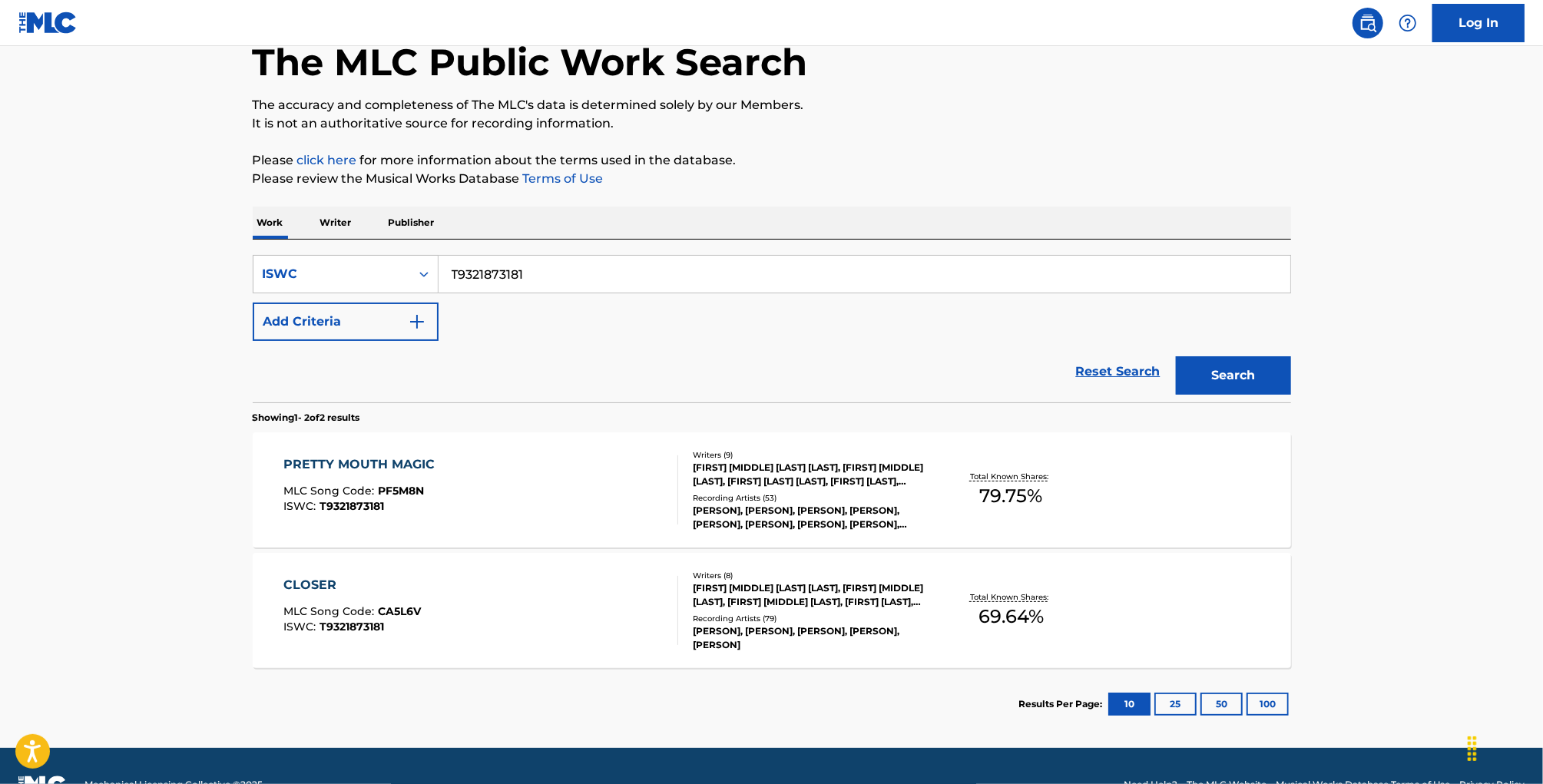 scroll, scrollTop: 115, scrollLeft: 0, axis: vertical 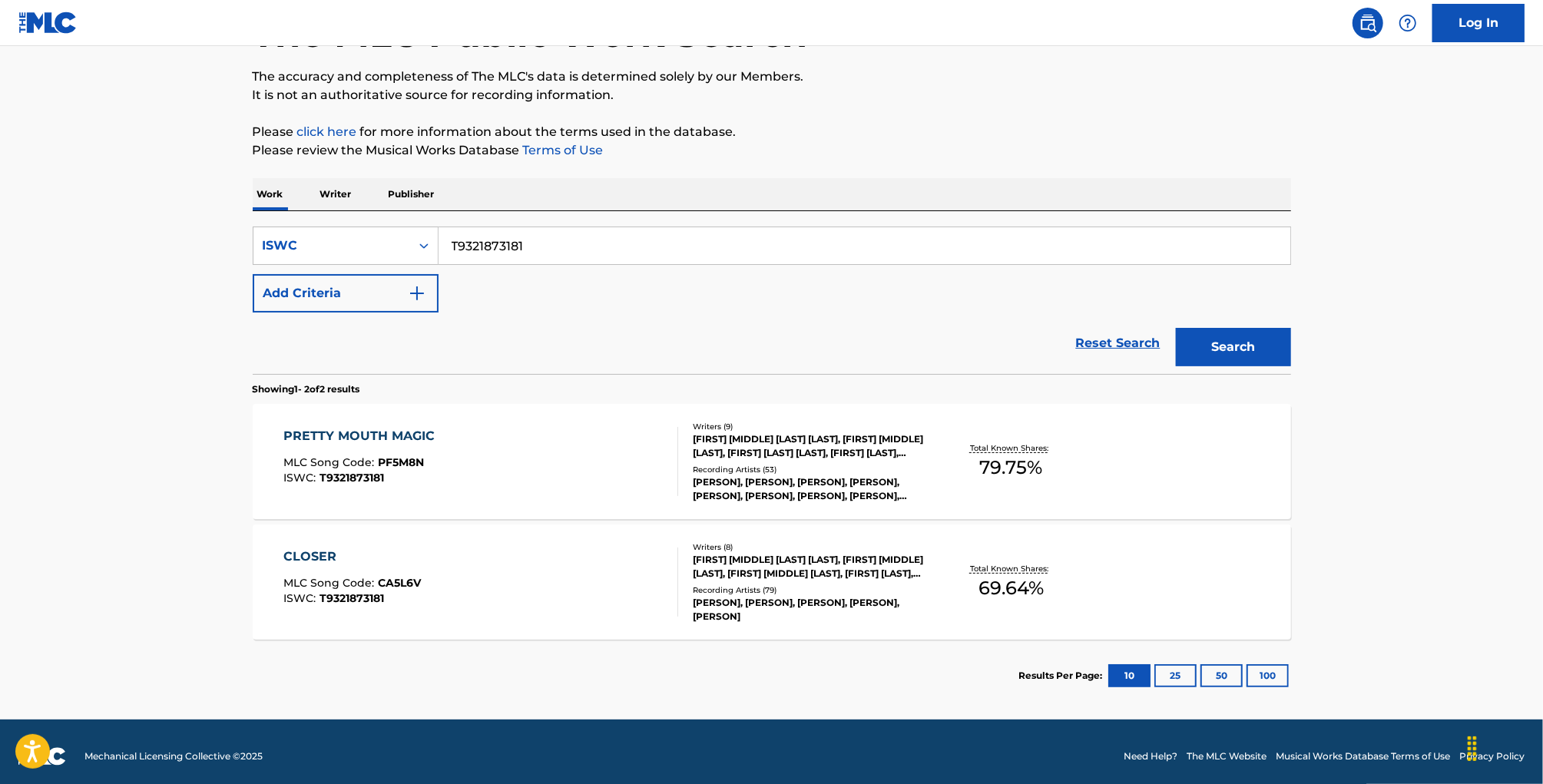 click on "CLOSER MLC Song Code : CA5L6V ISWC : T9321873181 Writers ( 8 ) CHALRA JEAN NICHELLE WARMLEY, CHANDLER ELIJAH BRATHWAITE, SEAN SPENCER SMALL, AUSTIN OWENS, MARIO DEWAR BARRETT, WILLIAM HOOD, SAM MICHAEL SUMSER, THERON MAKIEL THOMAS Recording Artists ( 79 ) MARIO, MARIO, MARIO, MARIO, MARIO Total Known Shares: 69.64 %" at bounding box center [772, 582] 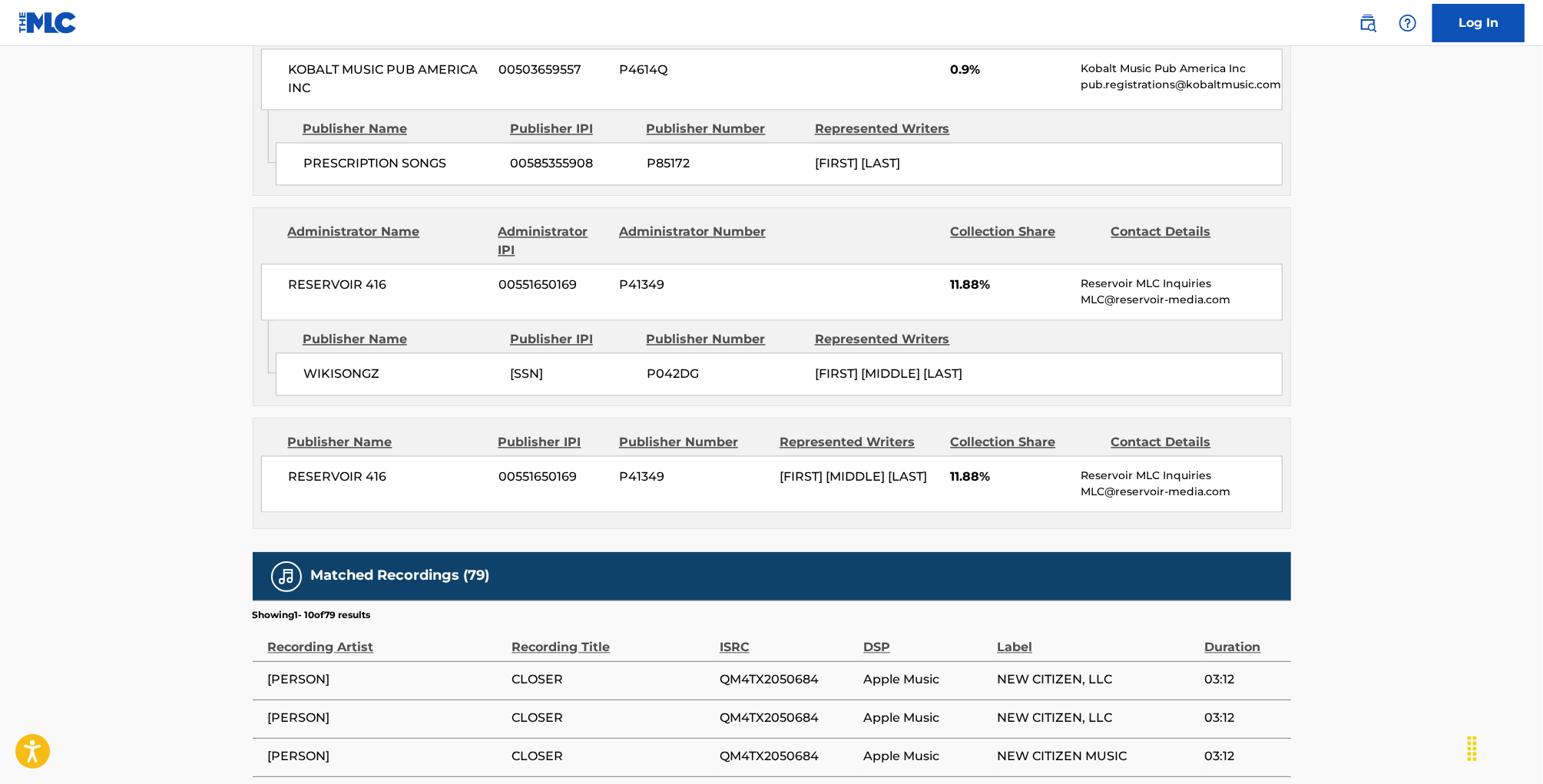 scroll, scrollTop: 2637, scrollLeft: 0, axis: vertical 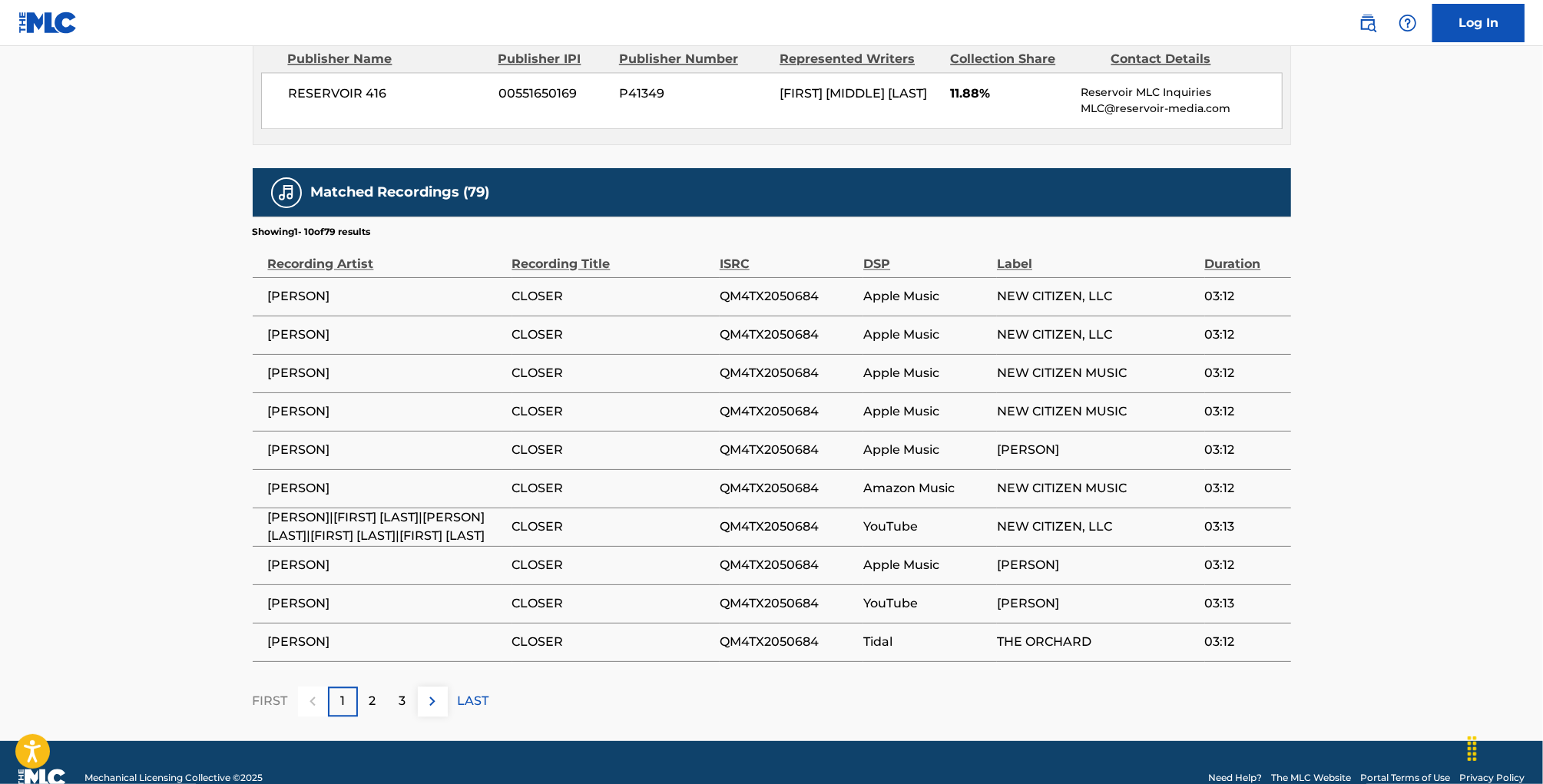 click on "2" at bounding box center (373, 701) 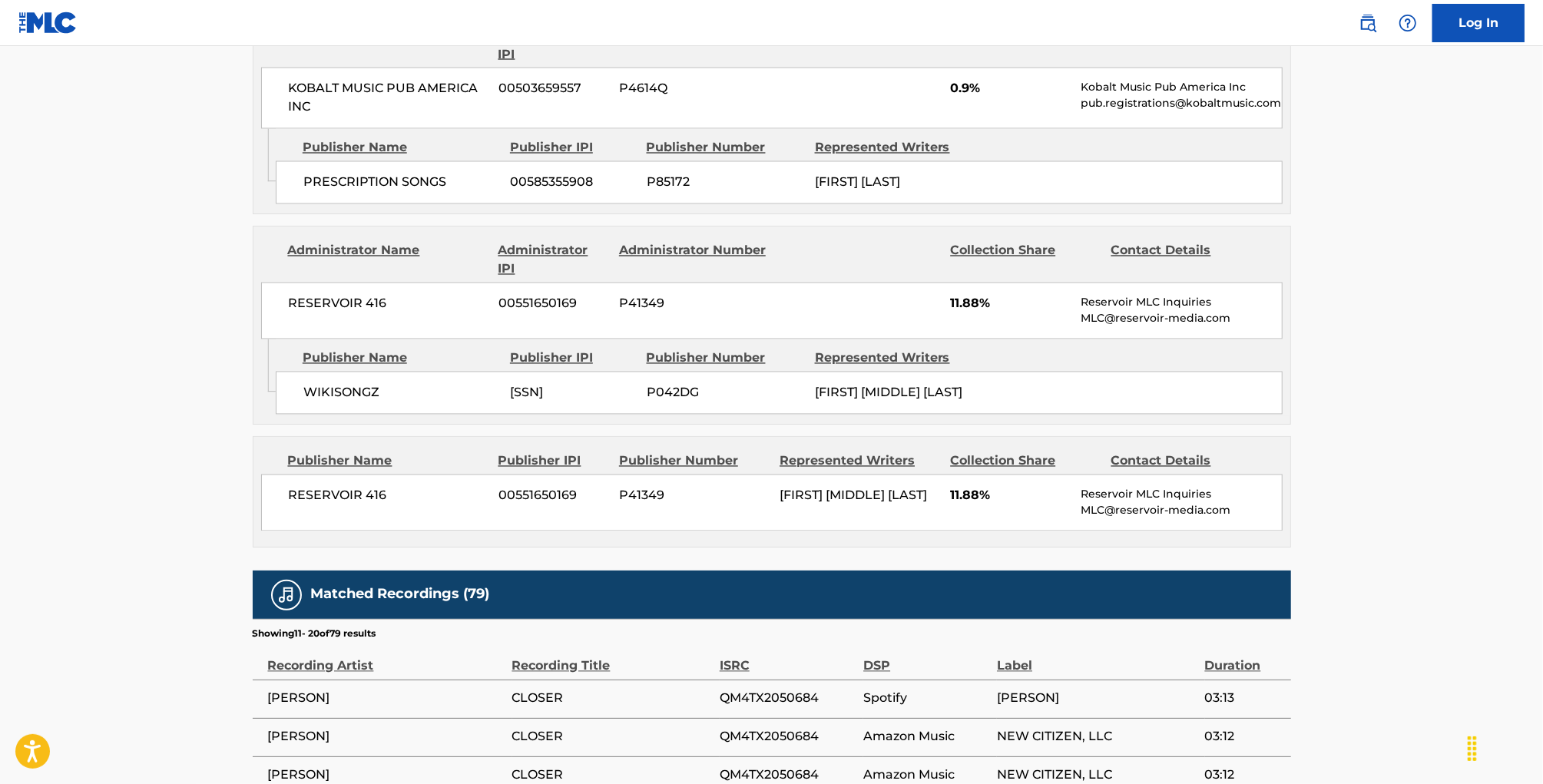 scroll, scrollTop: 2637, scrollLeft: 0, axis: vertical 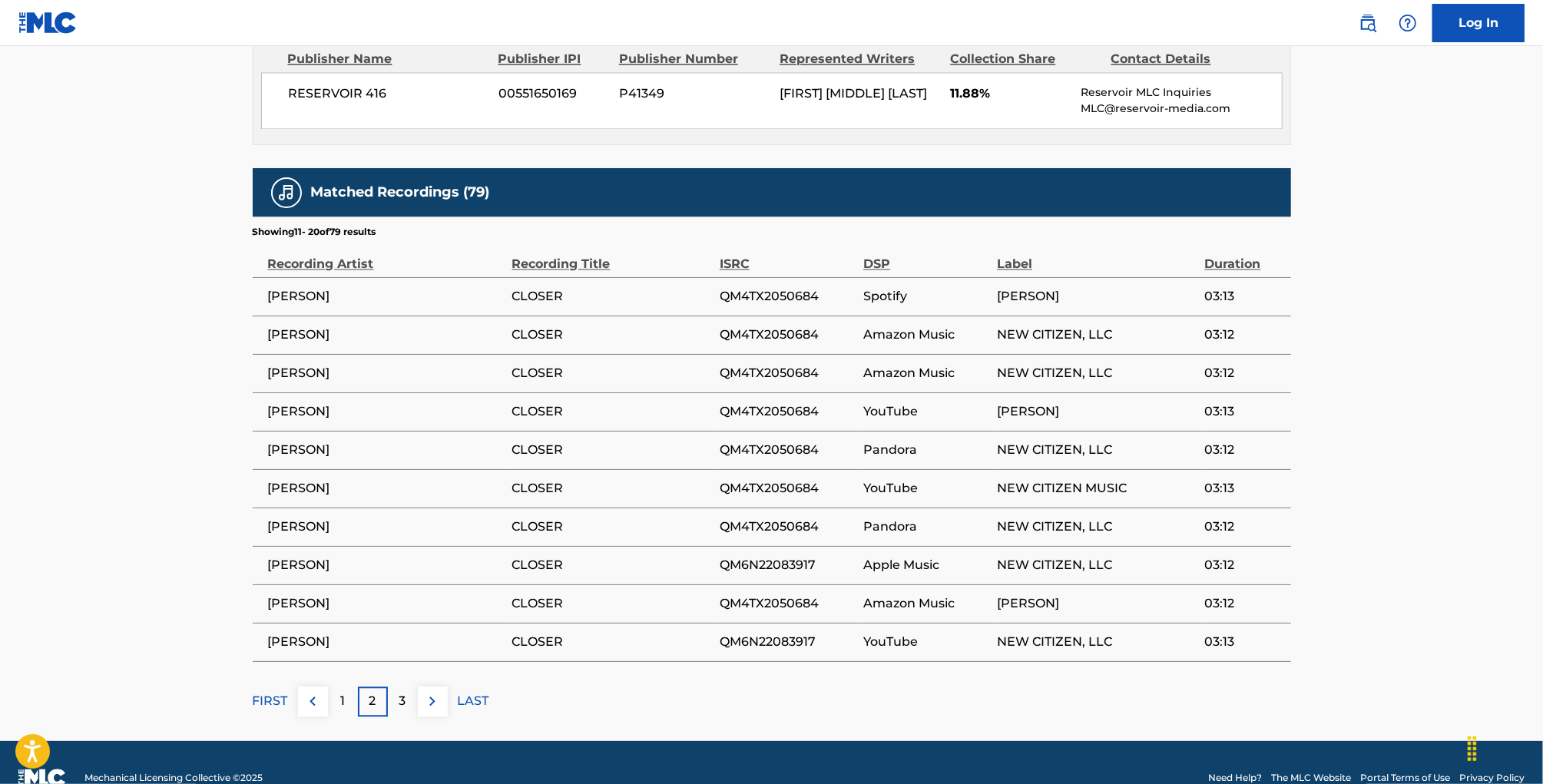click on "3" at bounding box center (402, 701) 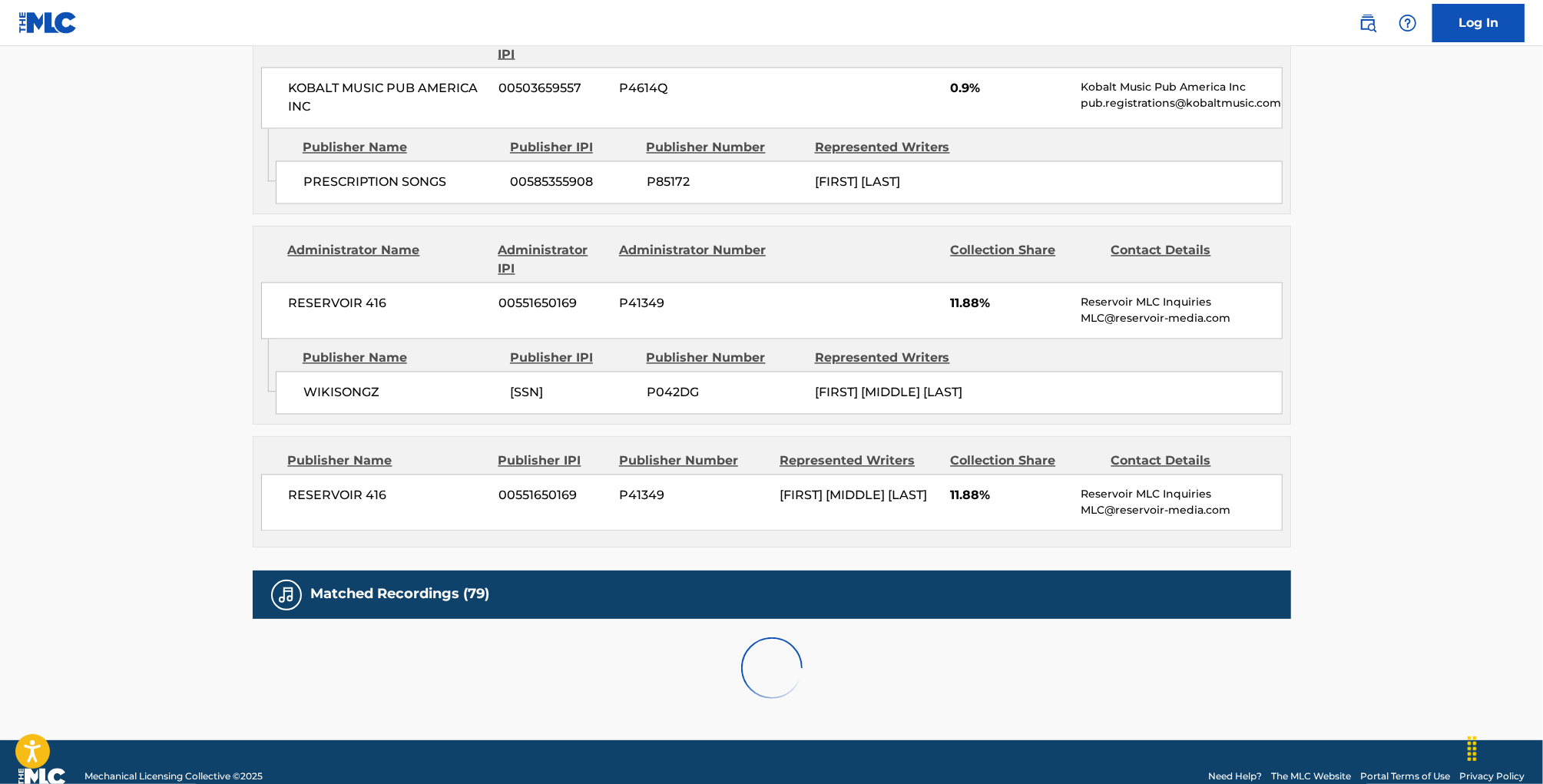 scroll, scrollTop: 2637, scrollLeft: 0, axis: vertical 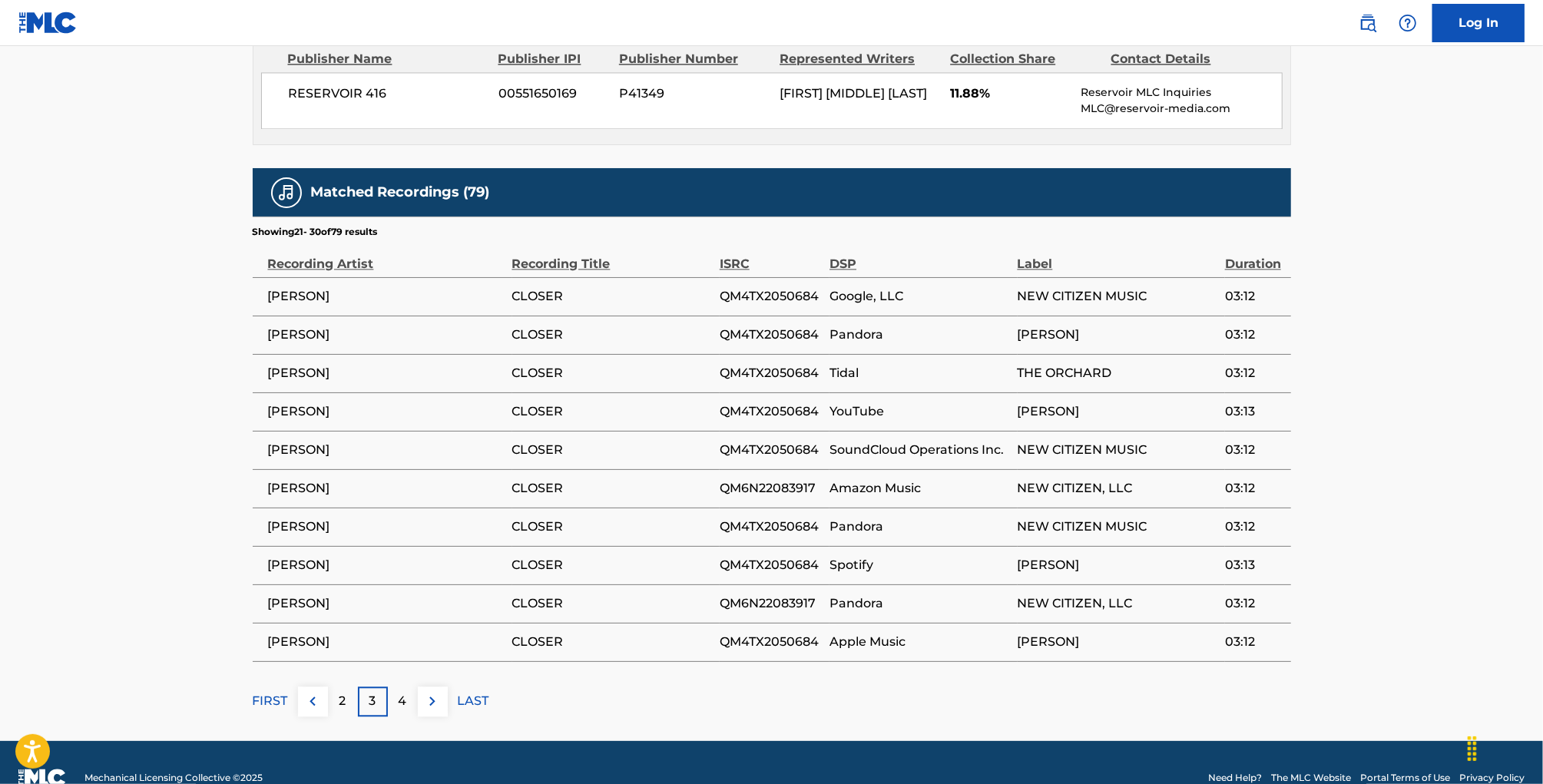 click on "4" at bounding box center (402, 701) 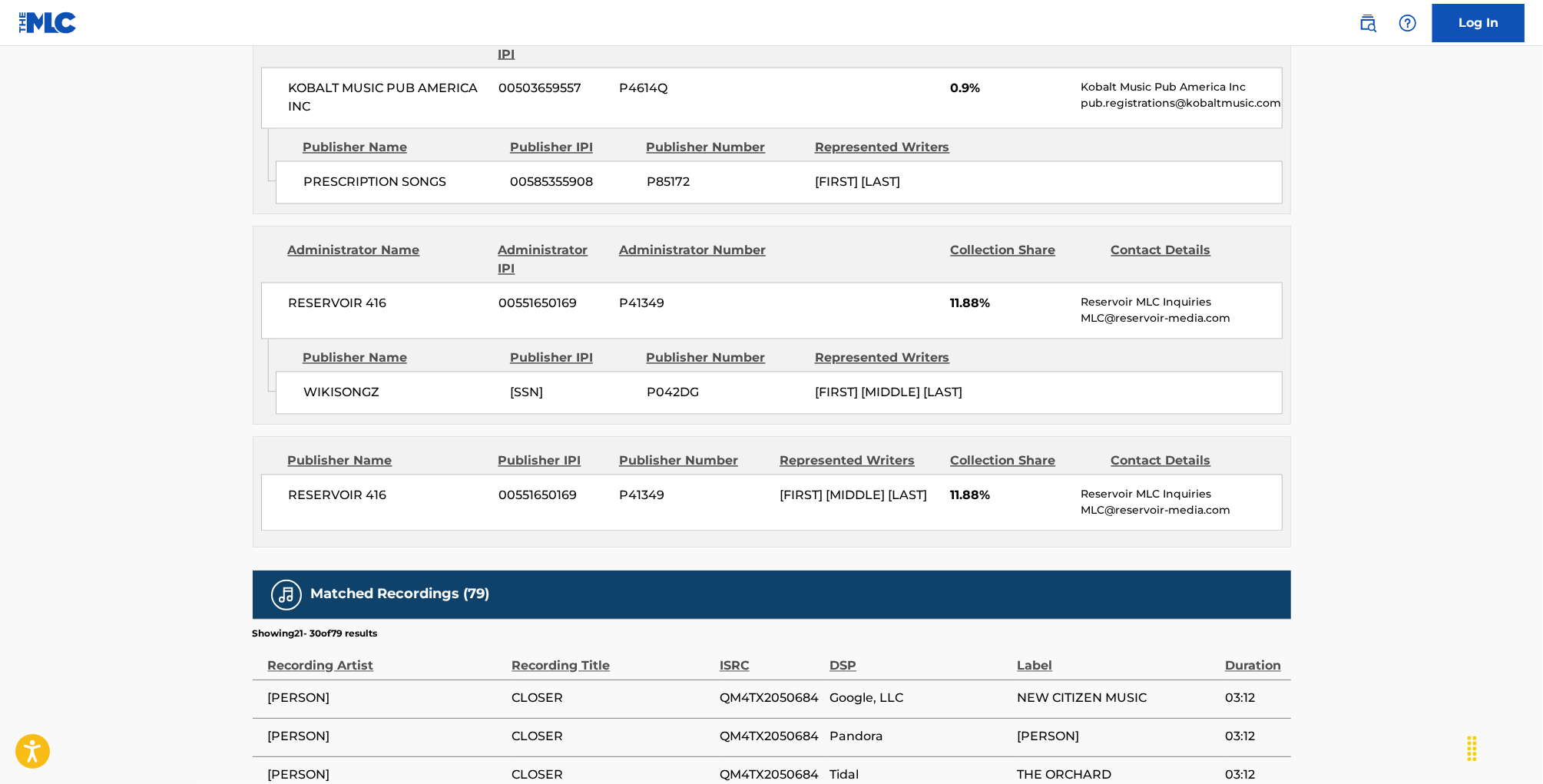 scroll, scrollTop: 2637, scrollLeft: 0, axis: vertical 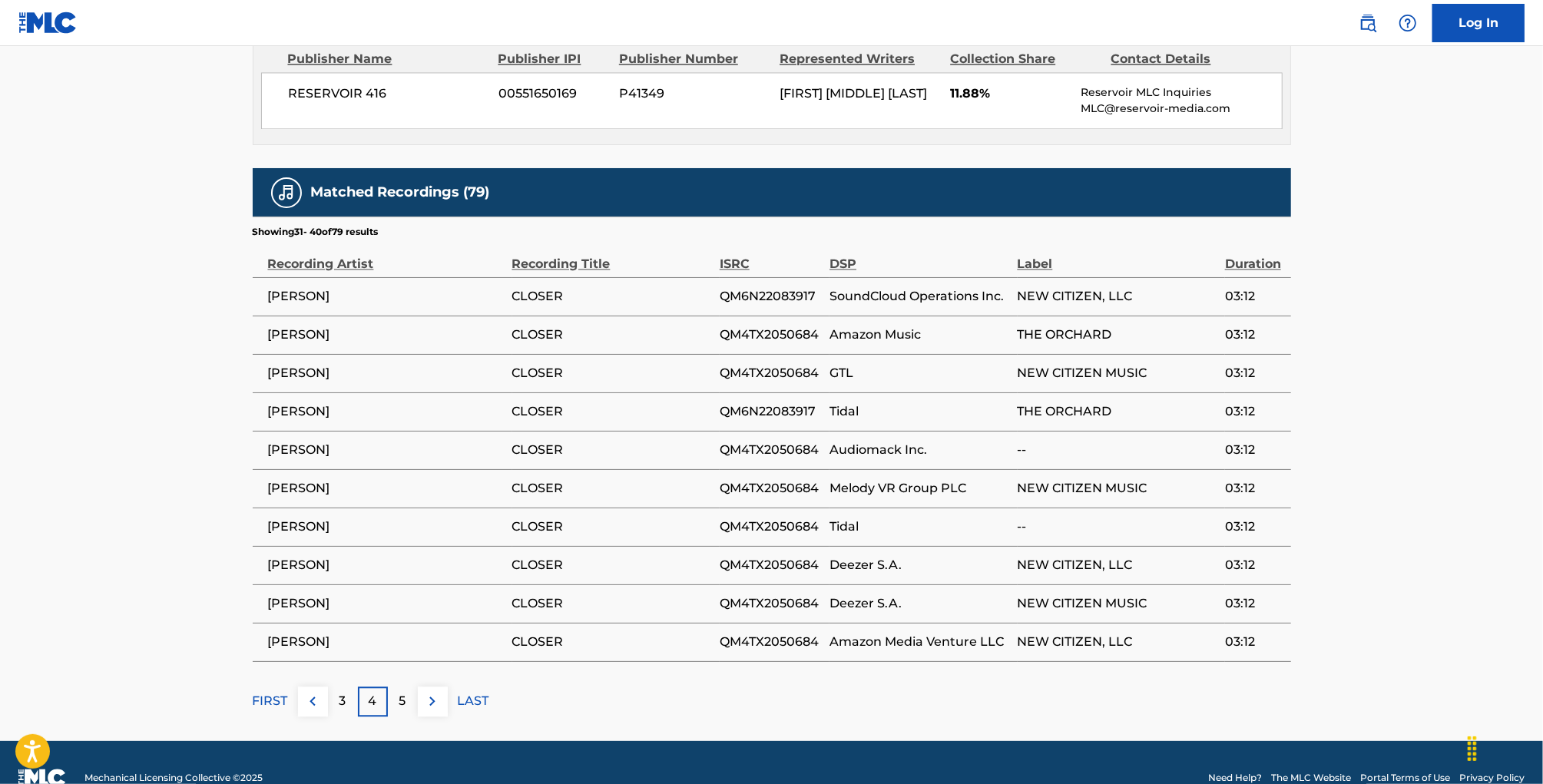 click on "5" at bounding box center (402, 701) 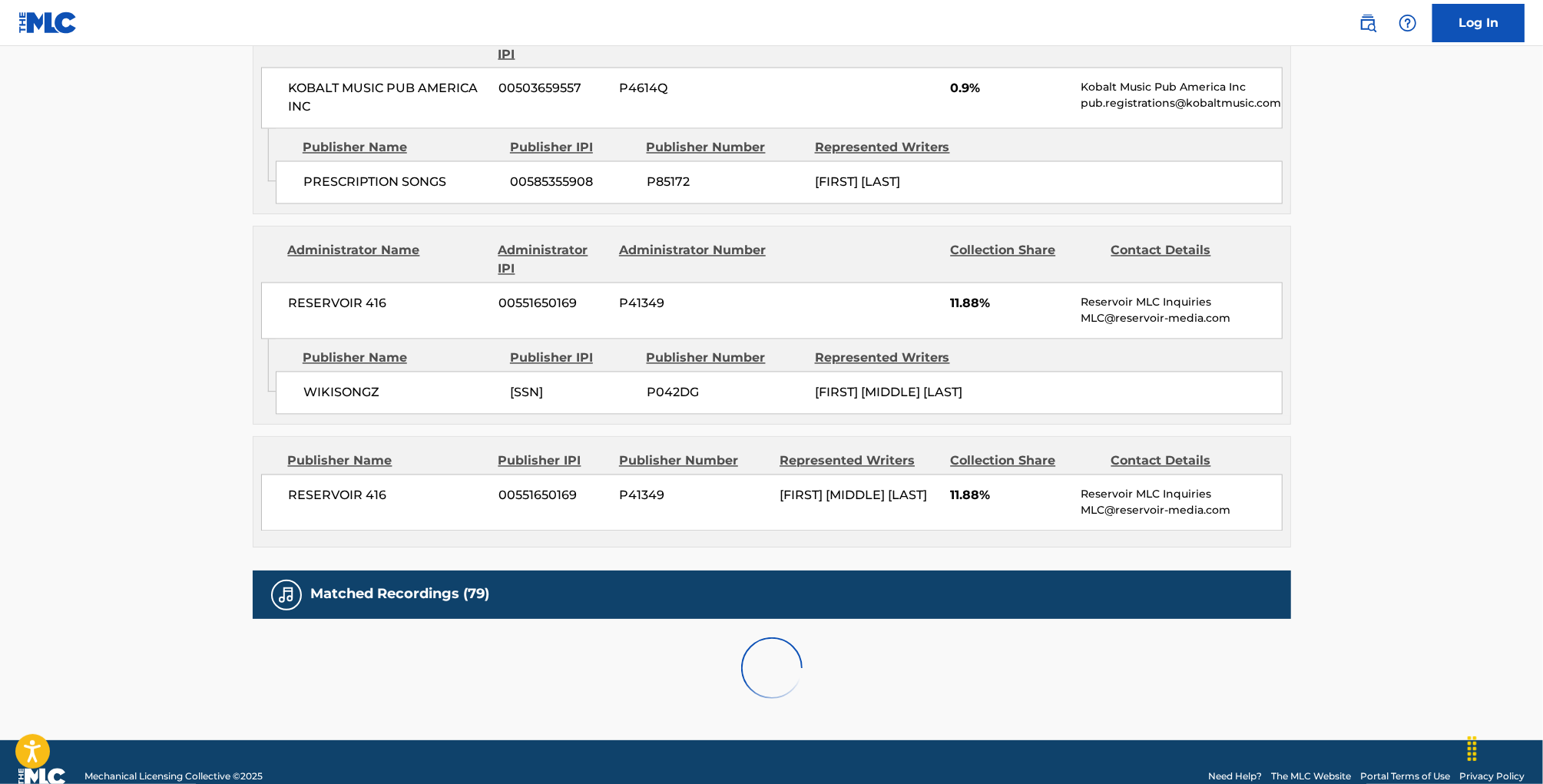 scroll, scrollTop: 2637, scrollLeft: 0, axis: vertical 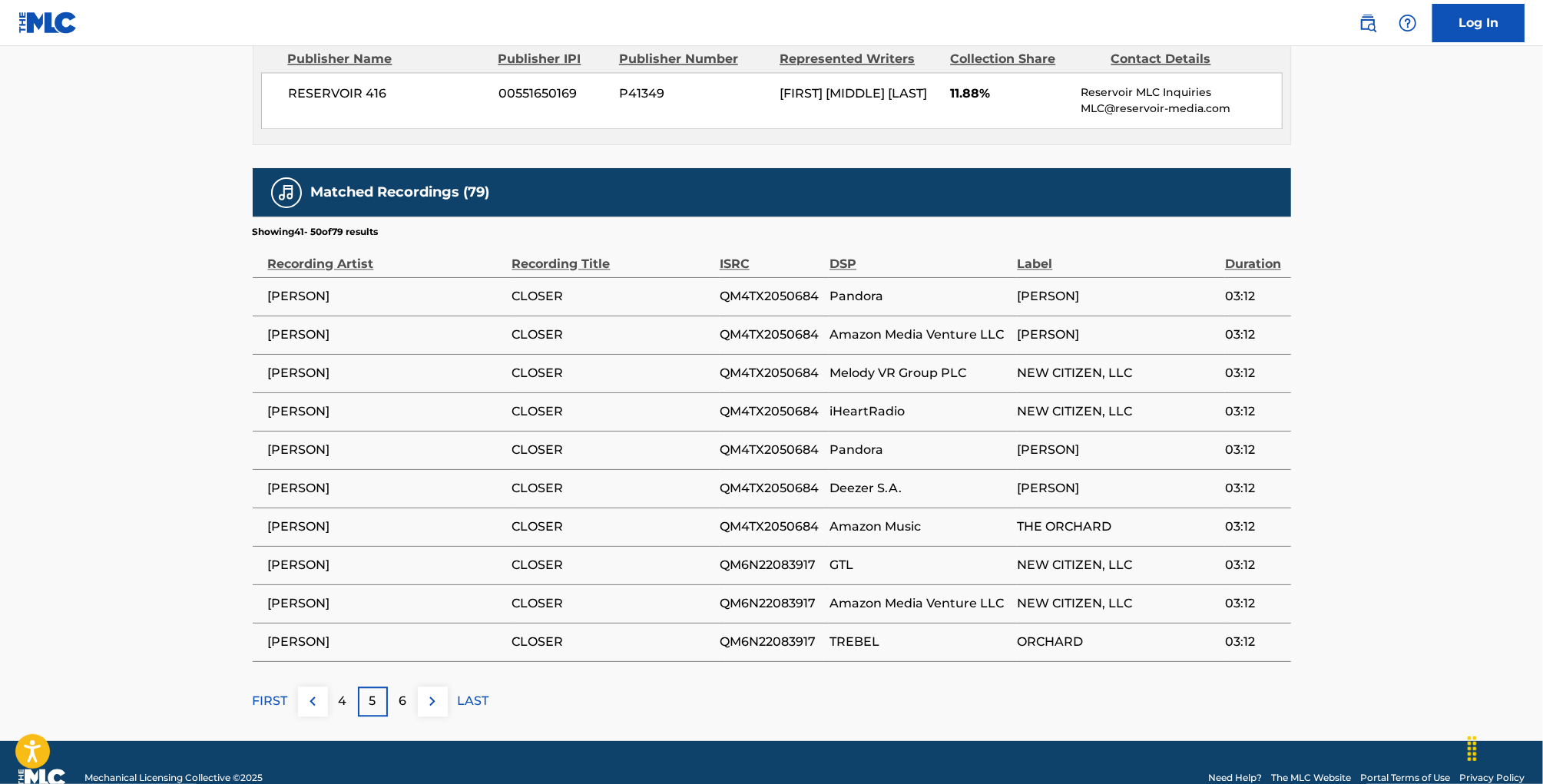 click on "6" at bounding box center [402, 701] 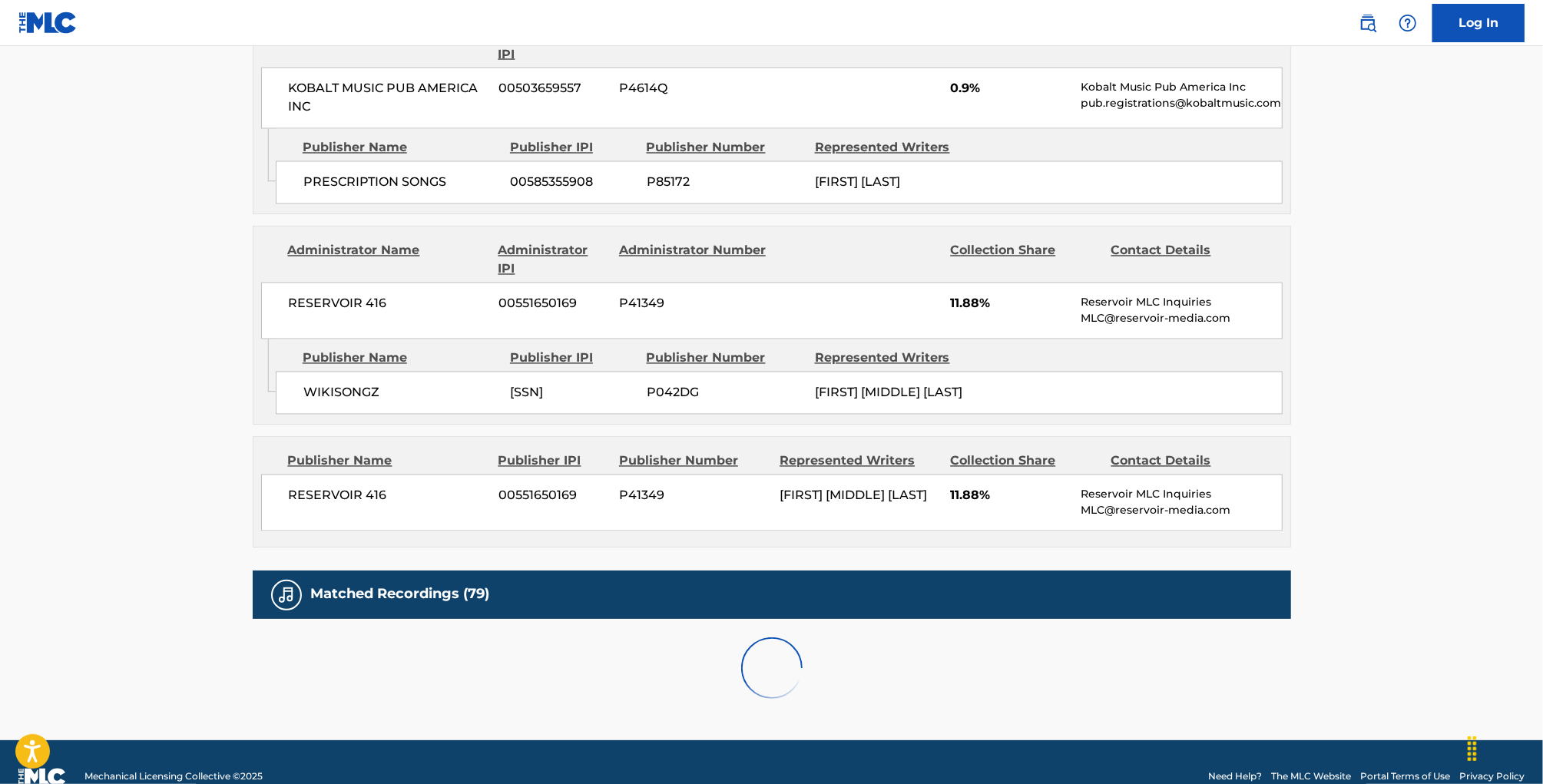 scroll, scrollTop: 2637, scrollLeft: 0, axis: vertical 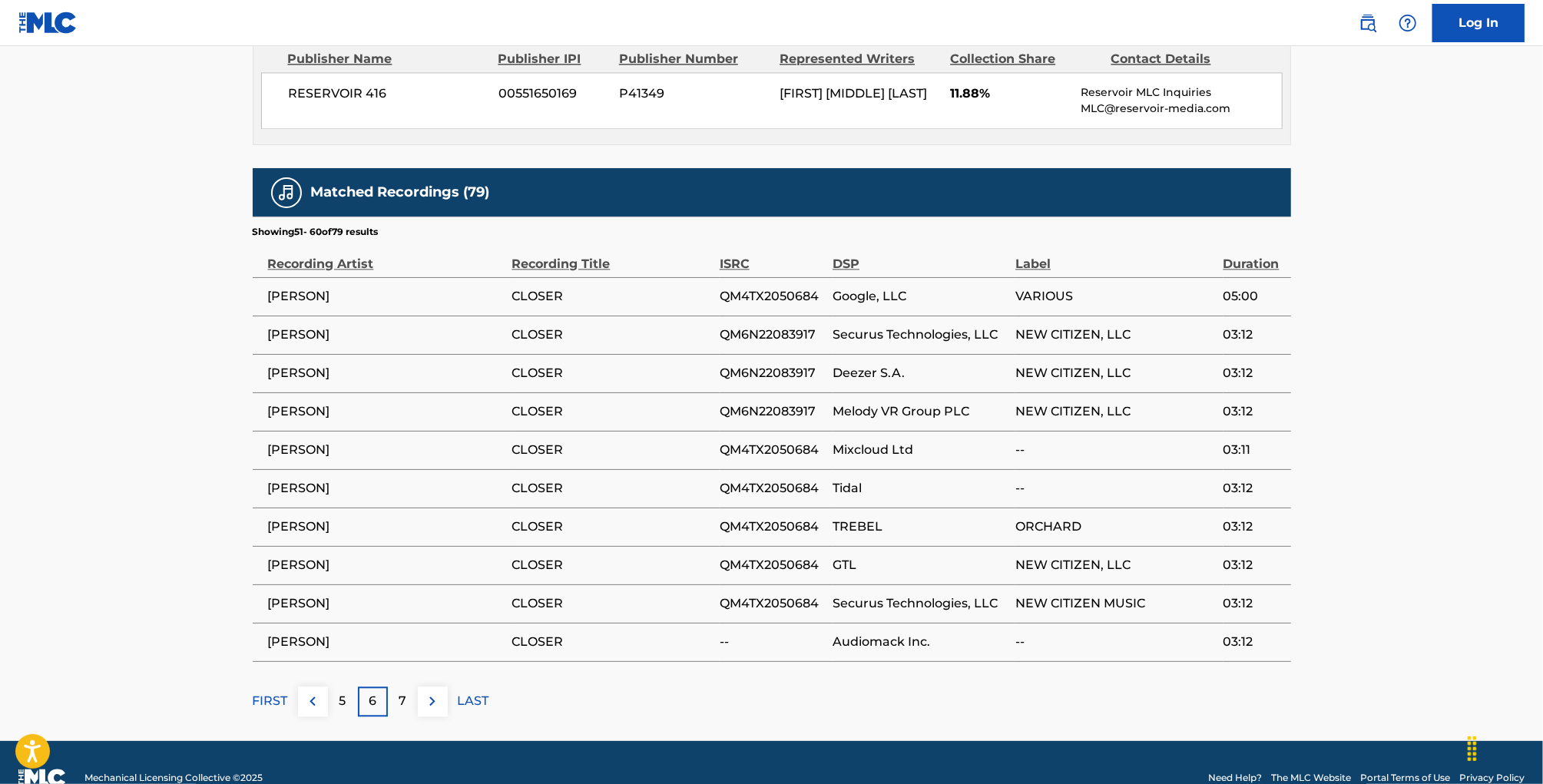 click on "7" at bounding box center (402, 701) 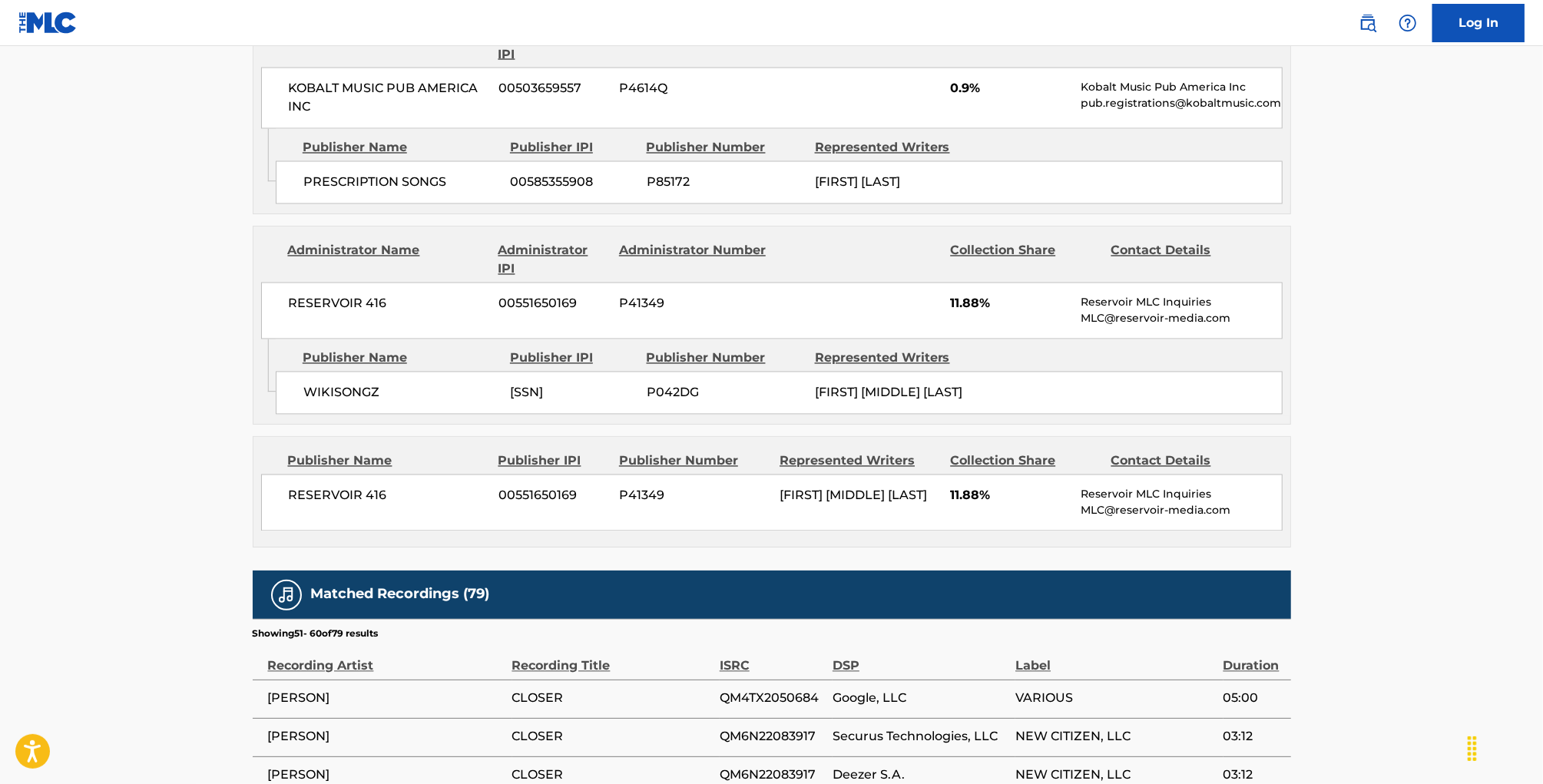 scroll, scrollTop: 2637, scrollLeft: 0, axis: vertical 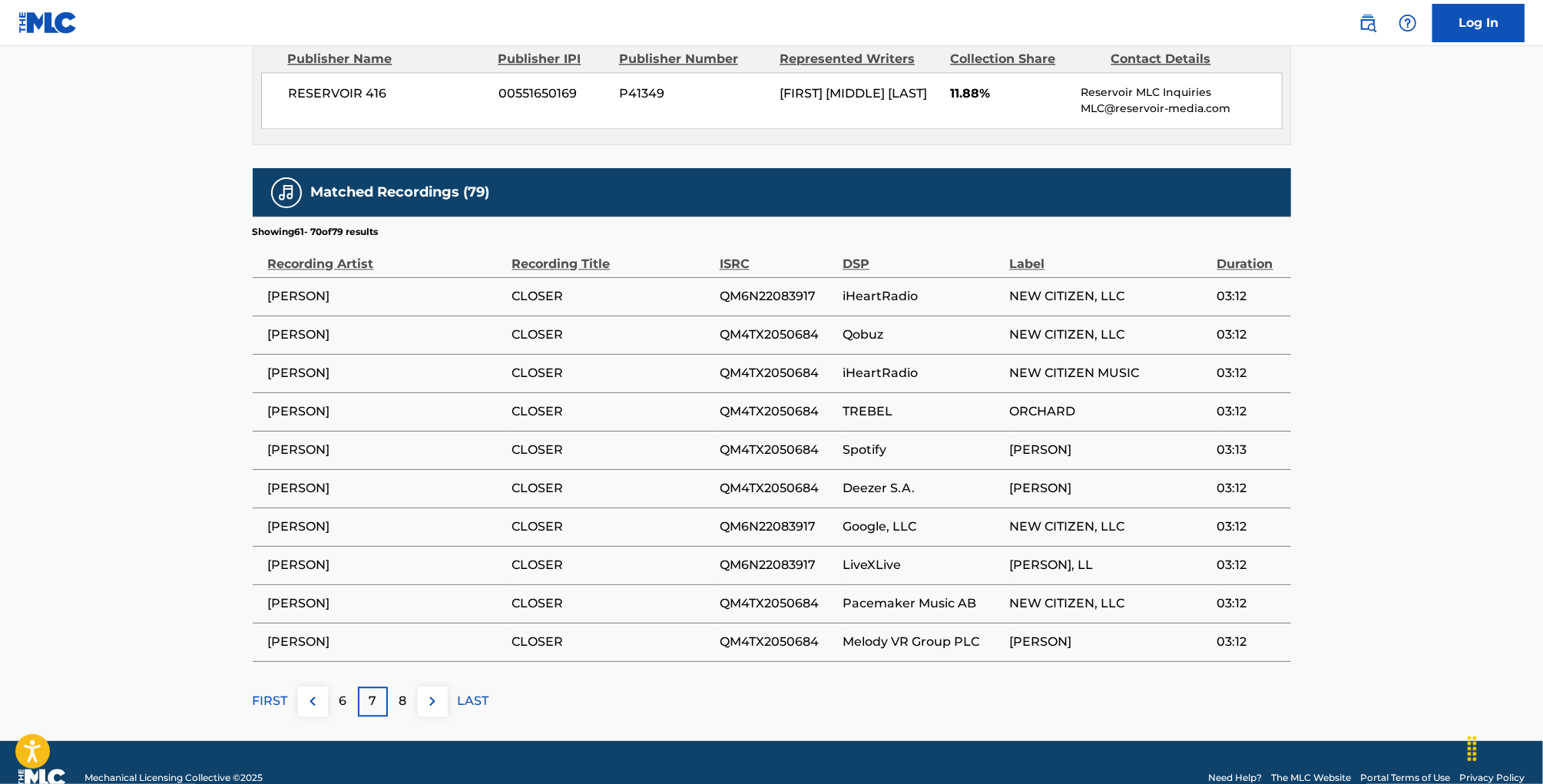 click on "8" at bounding box center [402, 701] 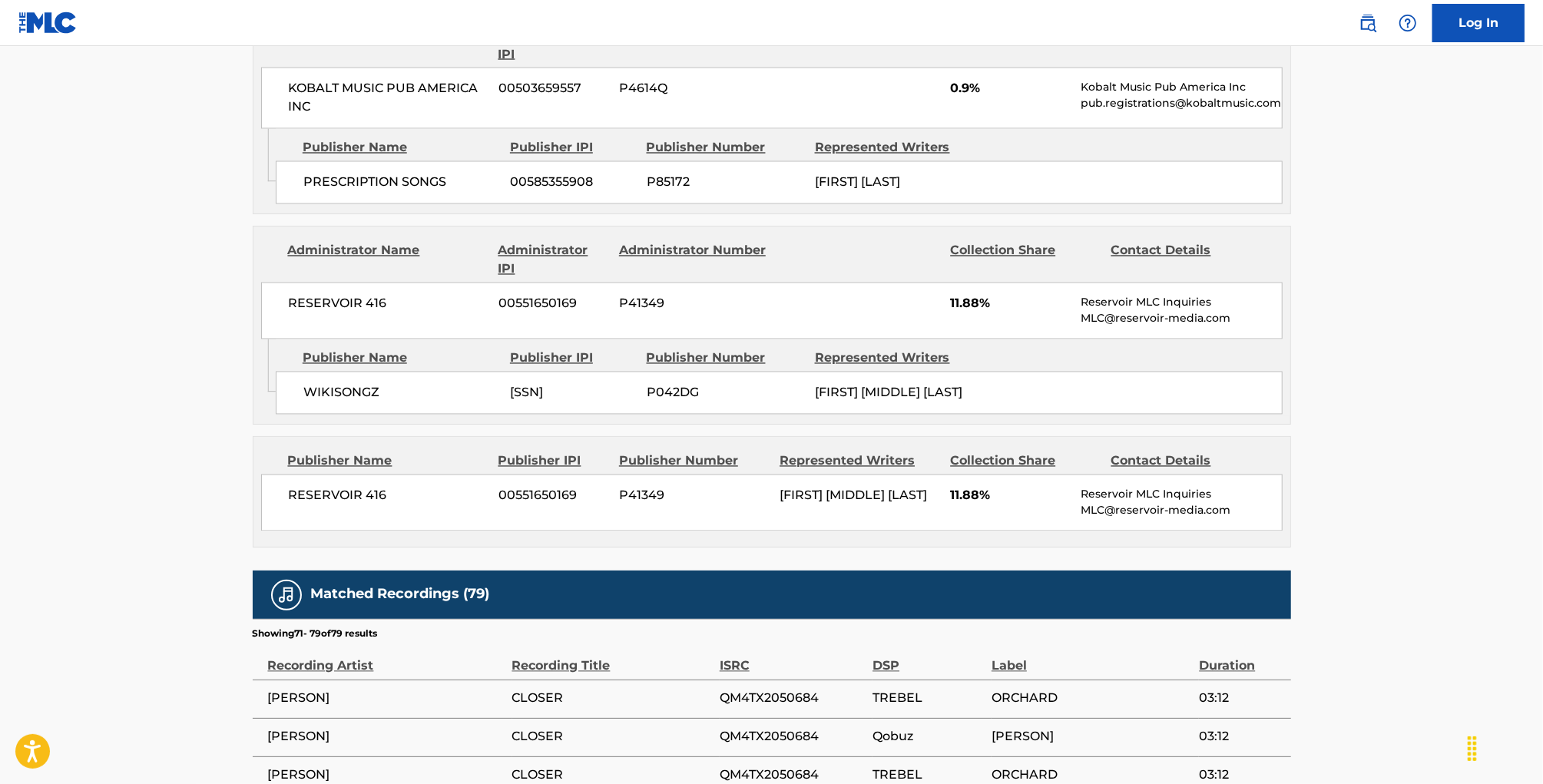 scroll, scrollTop: 2598, scrollLeft: 0, axis: vertical 